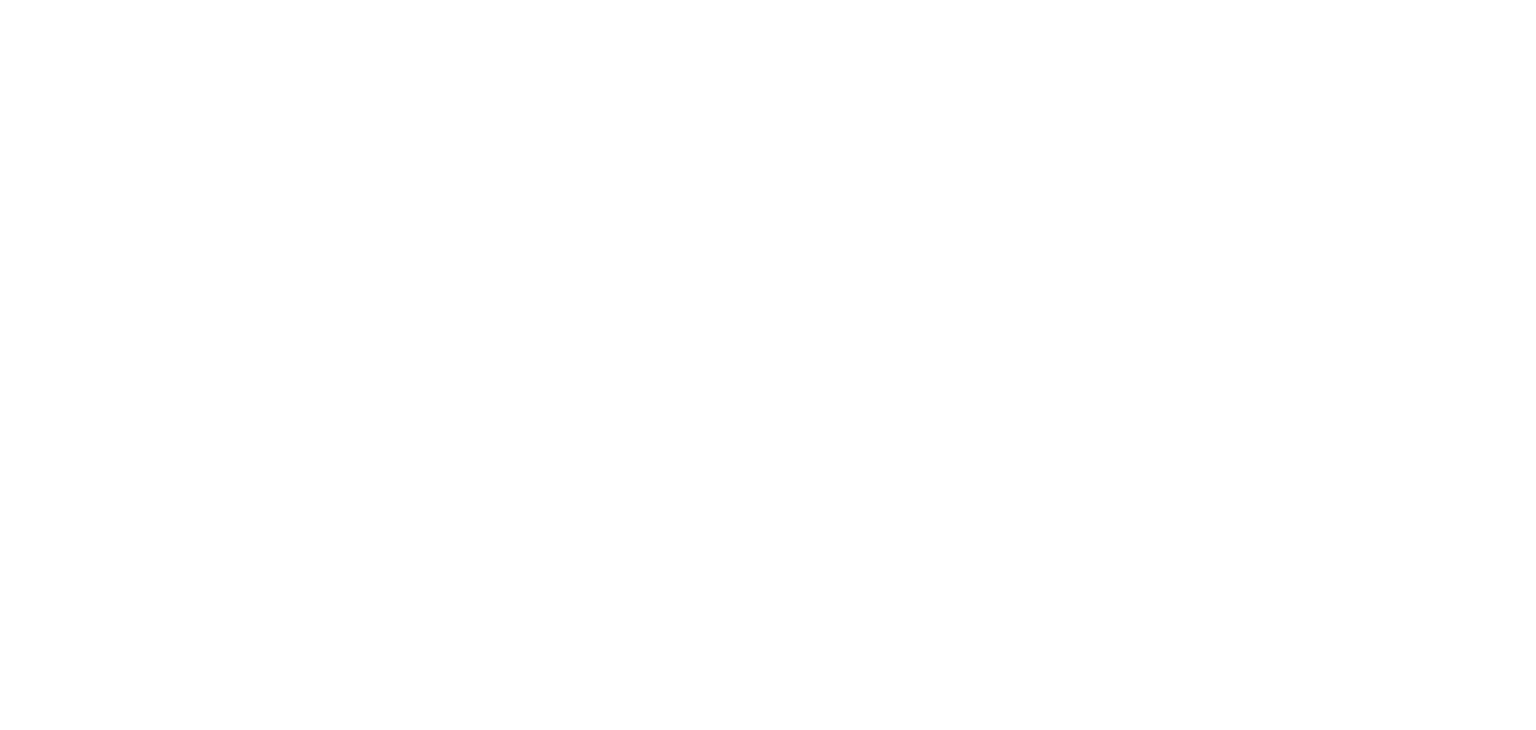 scroll, scrollTop: 0, scrollLeft: 0, axis: both 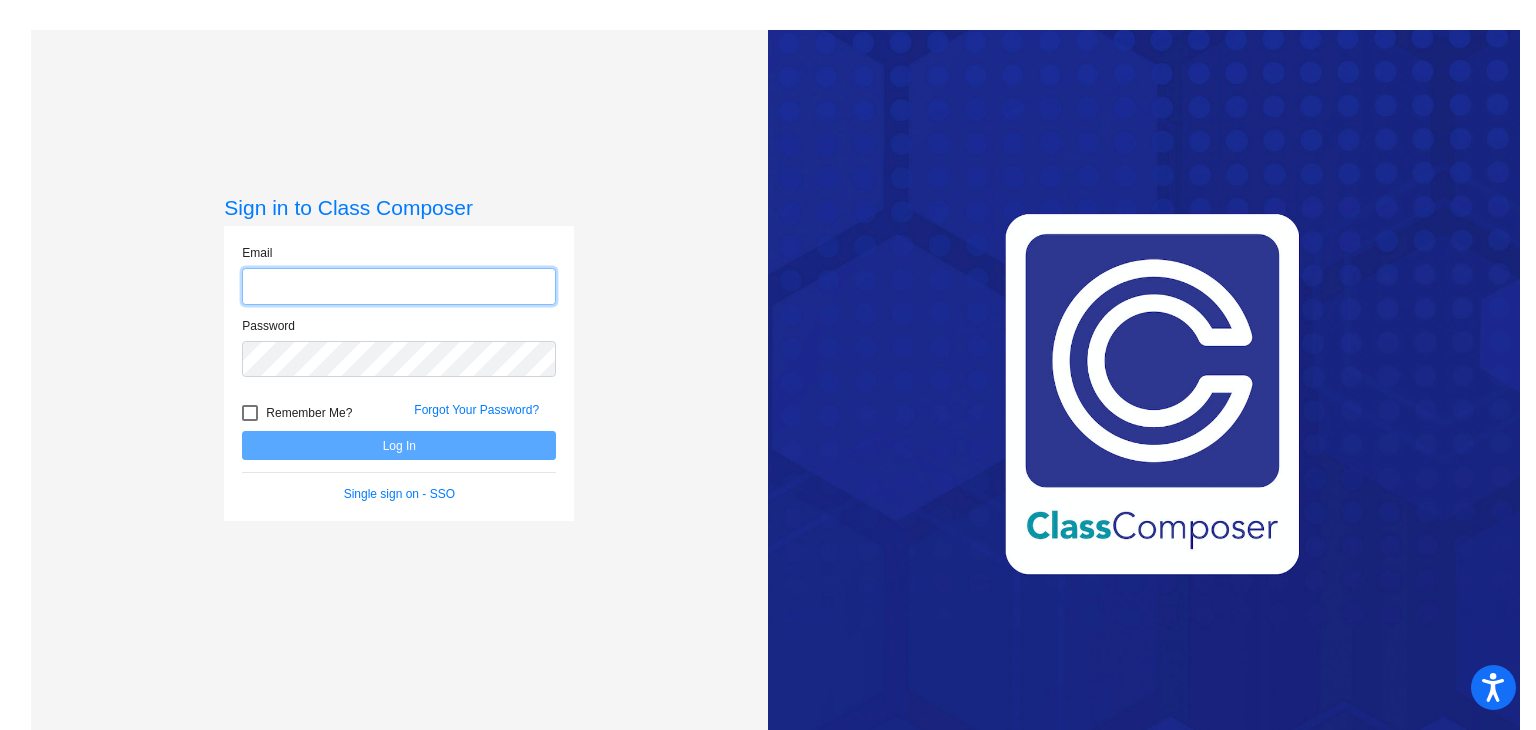 type on "[EMAIL_ADDRESS][DOMAIN_NAME]" 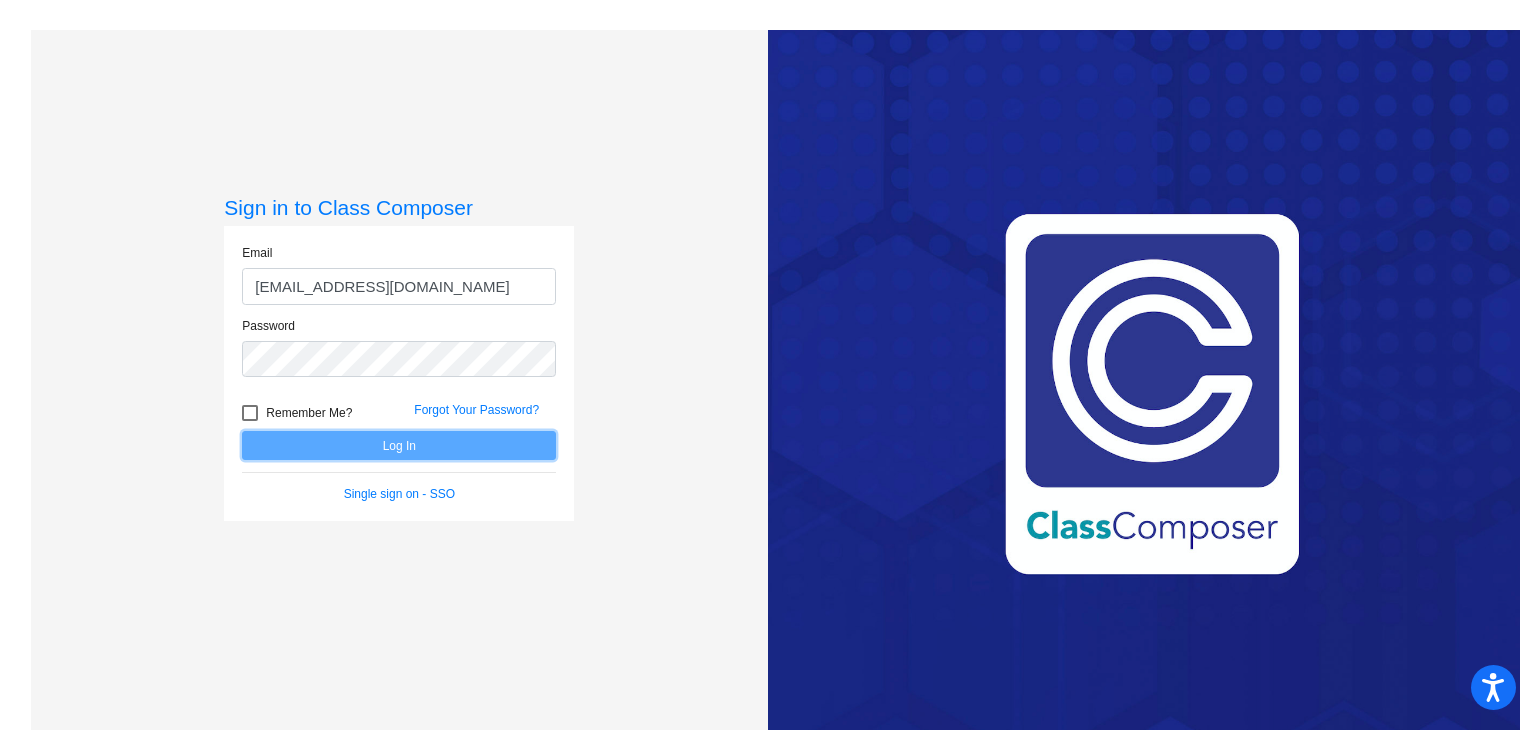 click on "Log In" 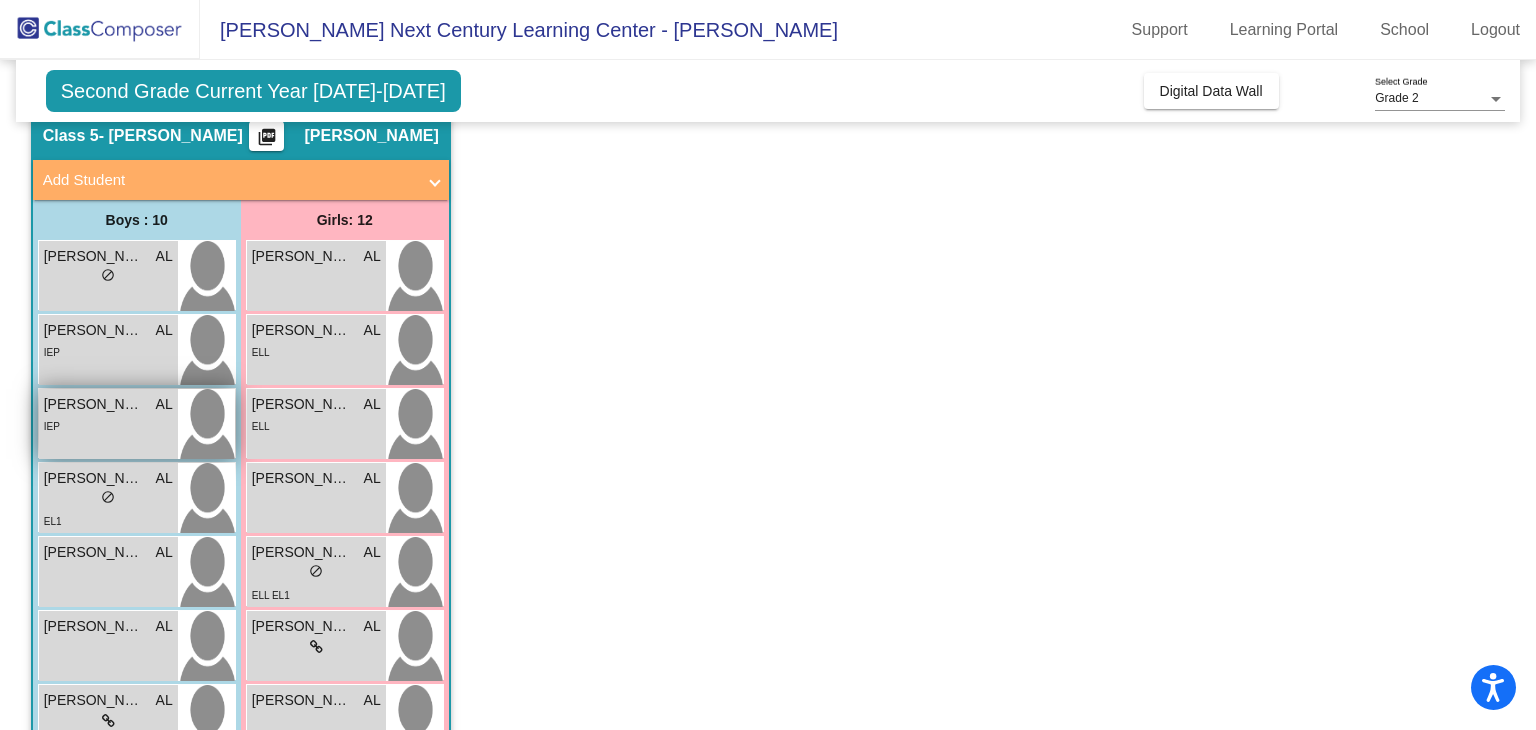 scroll, scrollTop: 68, scrollLeft: 0, axis: vertical 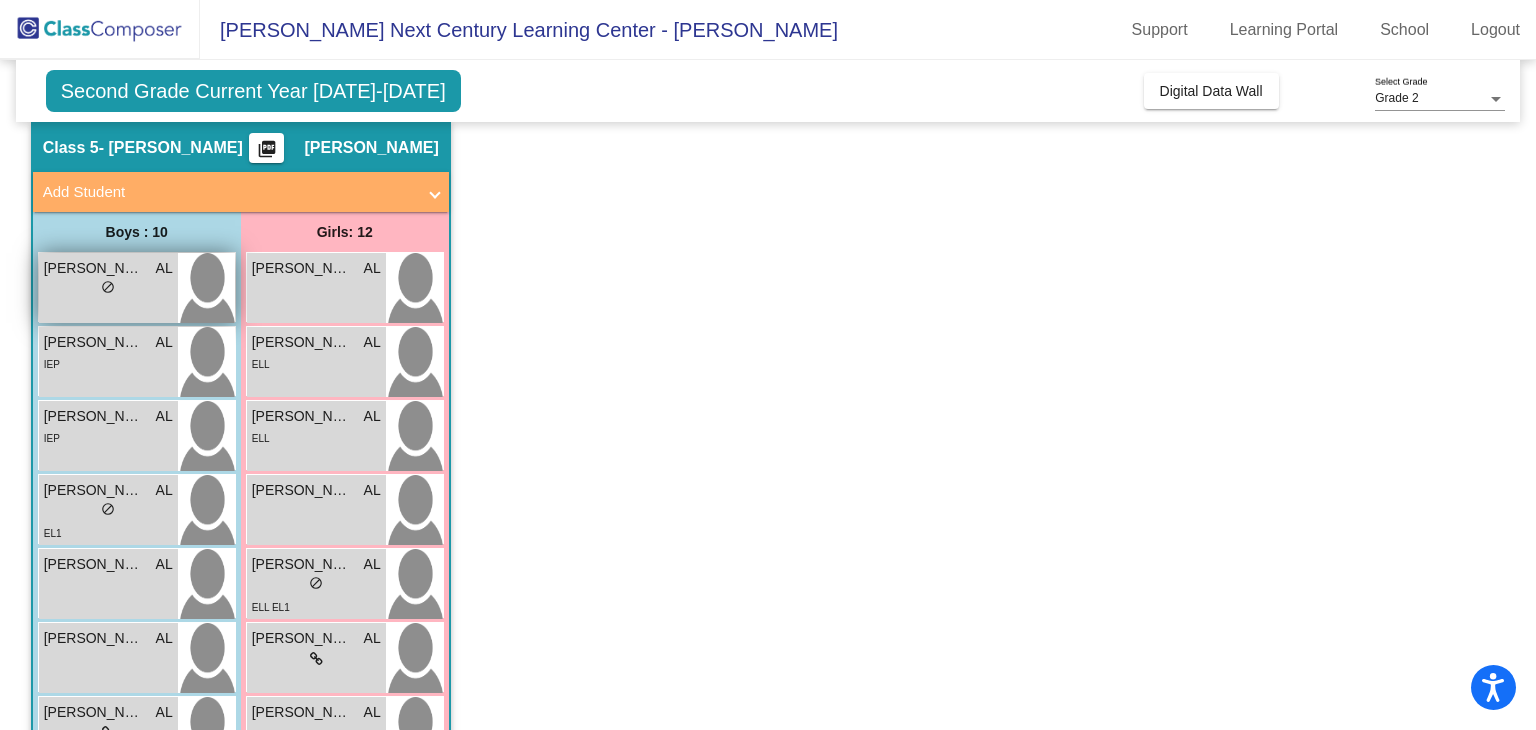 click on "lock do_not_disturb_alt" at bounding box center [108, 289] 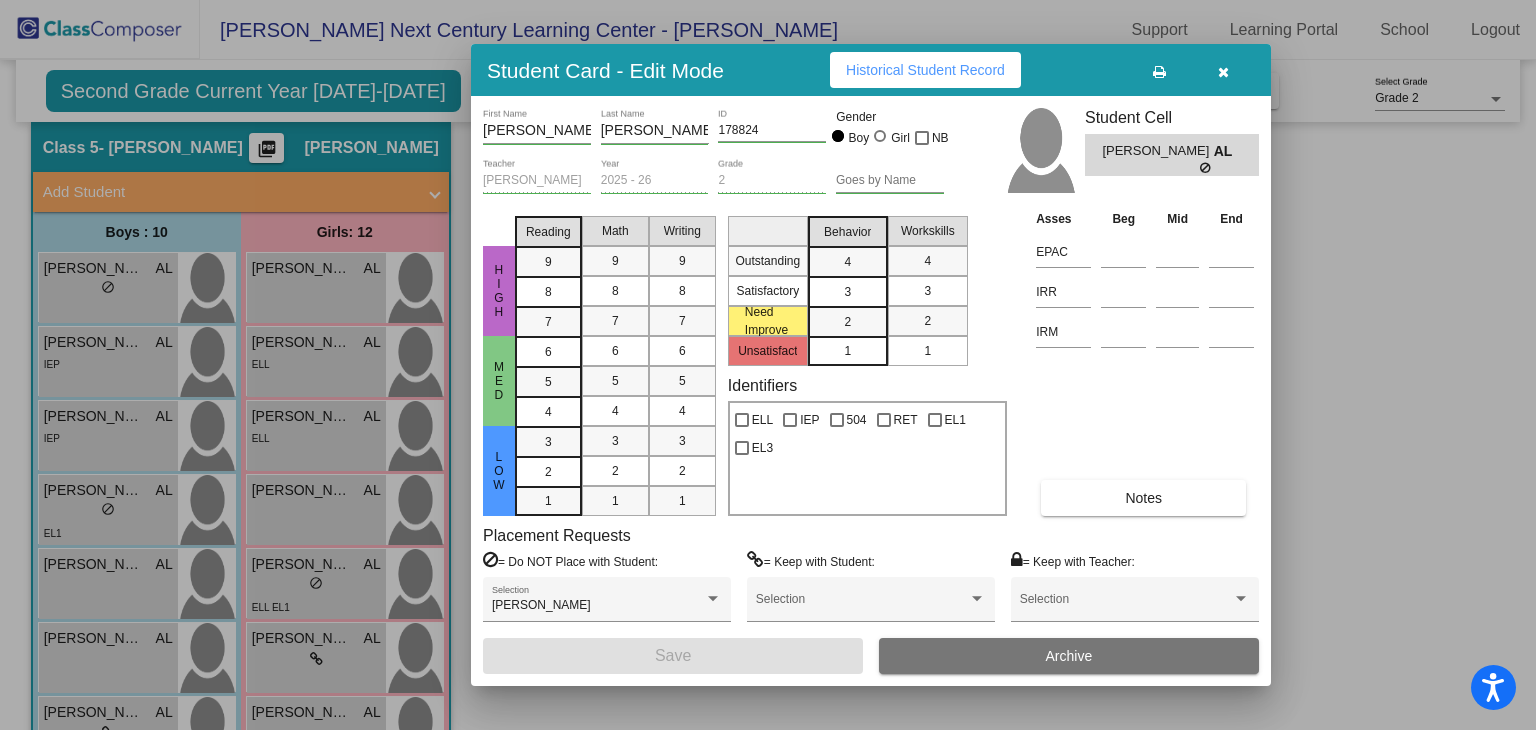 click on "Historical Student Record" at bounding box center (925, 70) 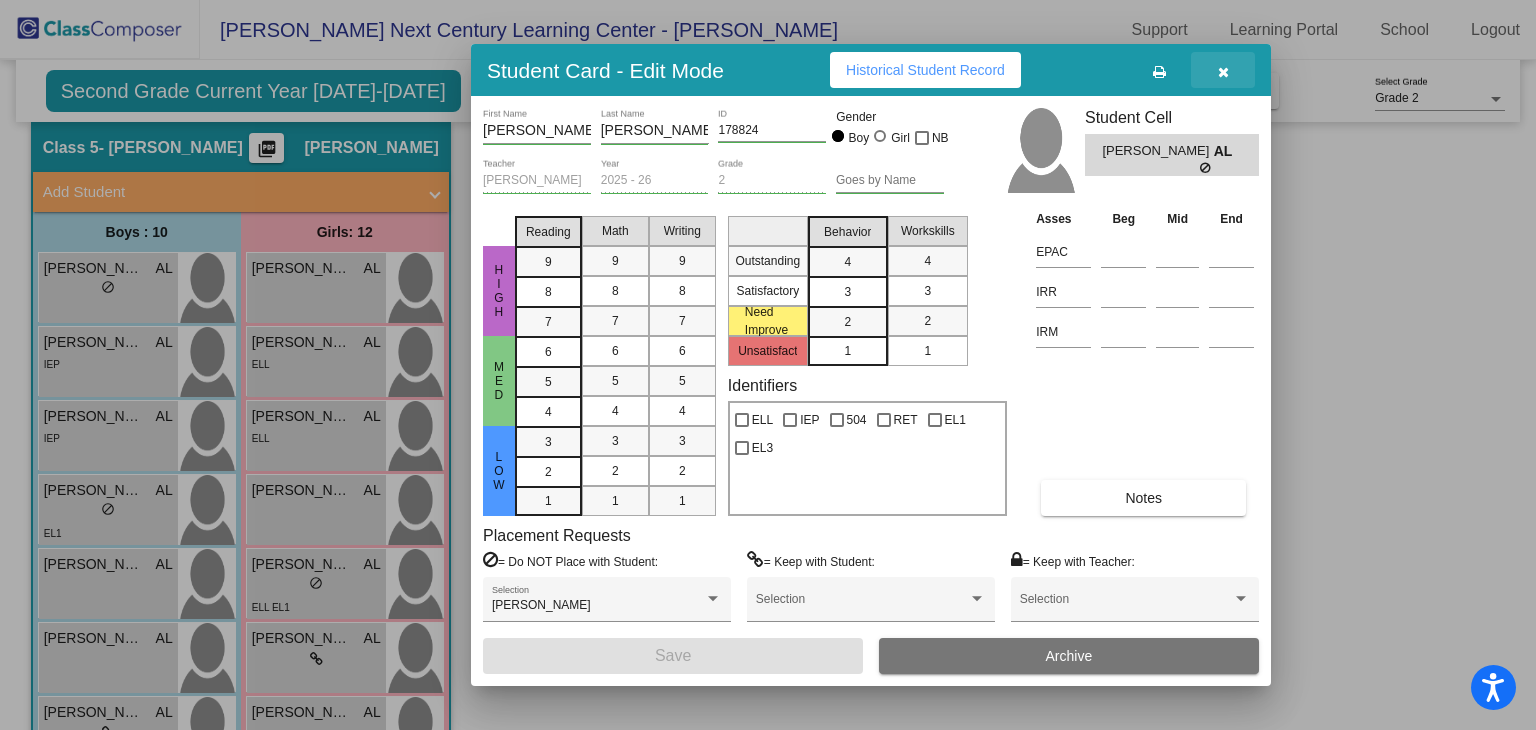 click at bounding box center [1223, 70] 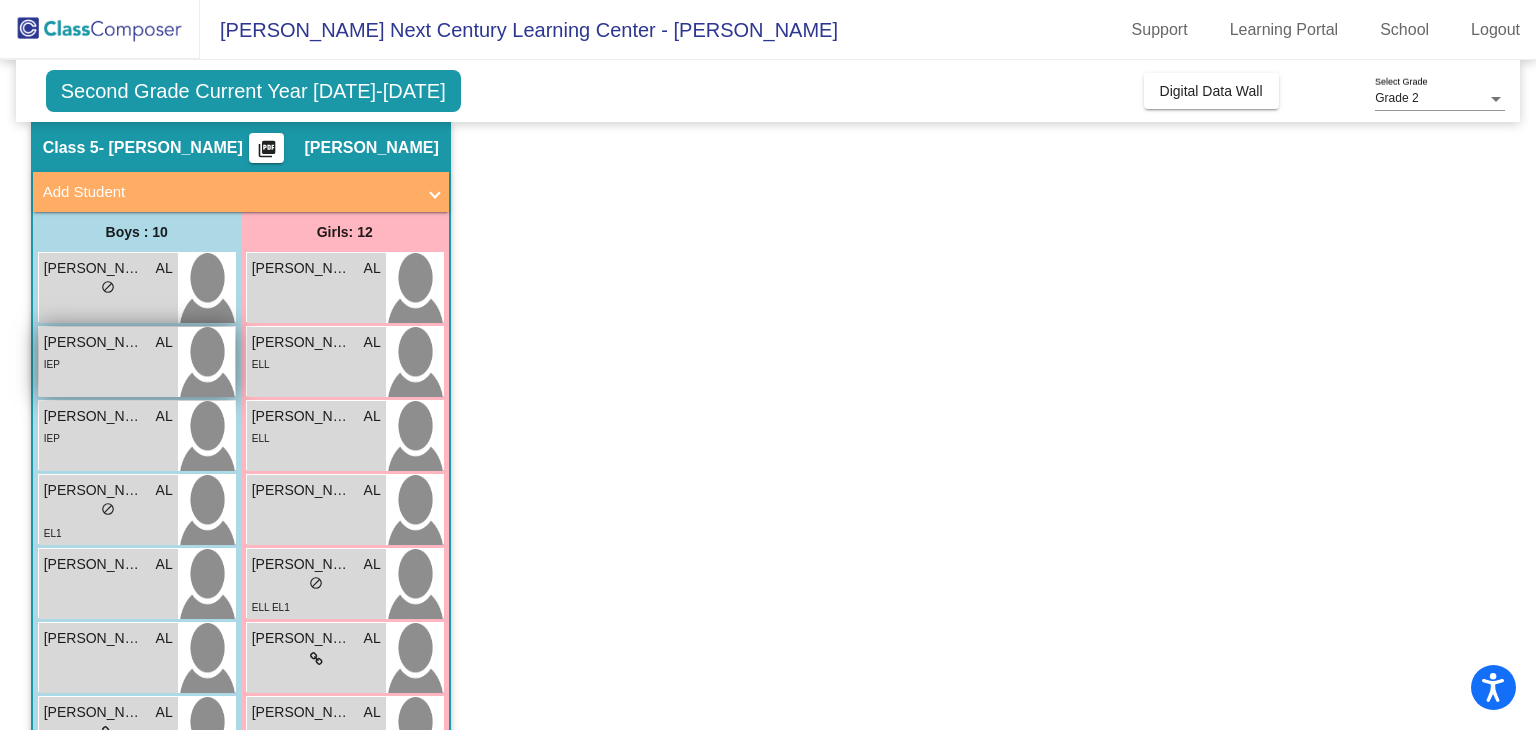 click on "IEP" at bounding box center (108, 363) 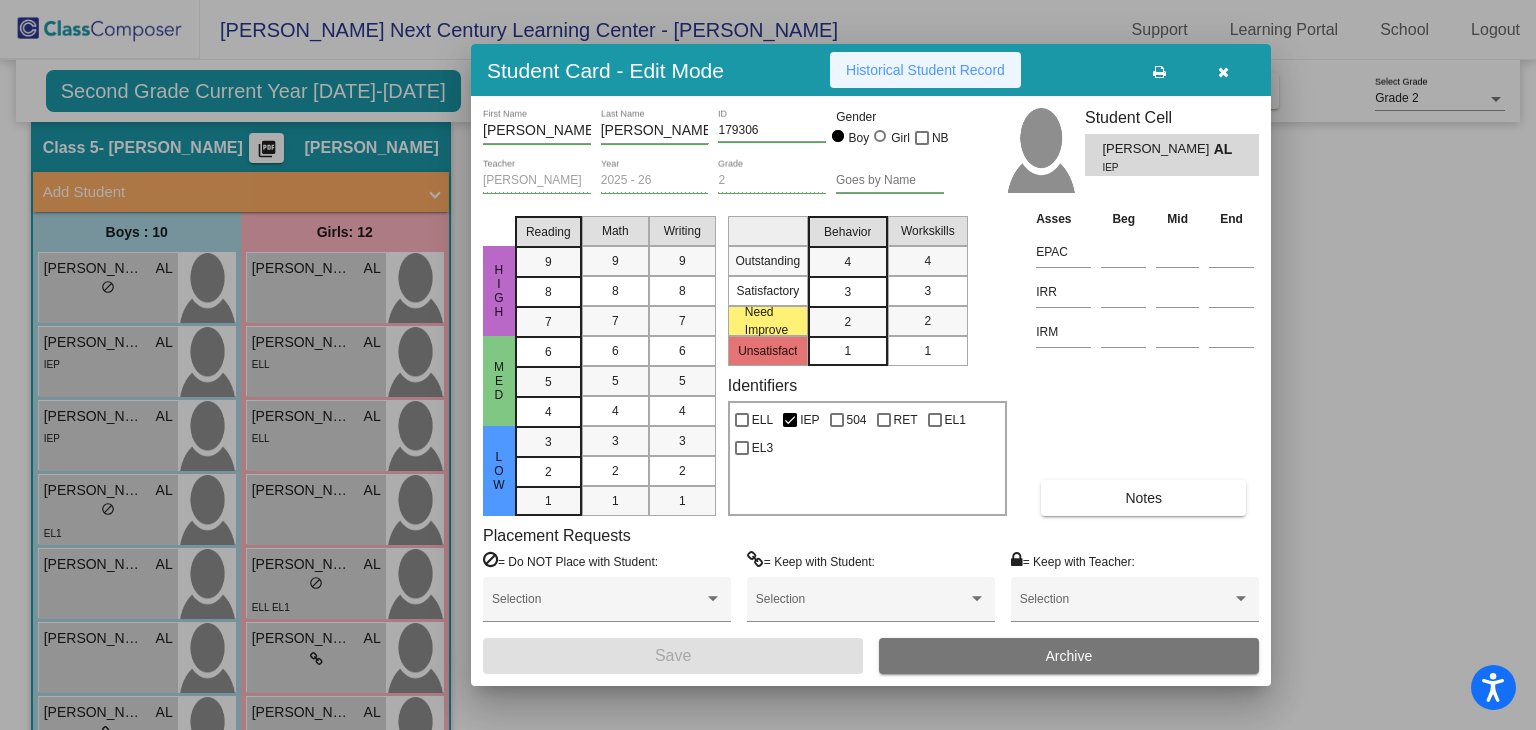 click on "Historical Student Record" at bounding box center [925, 70] 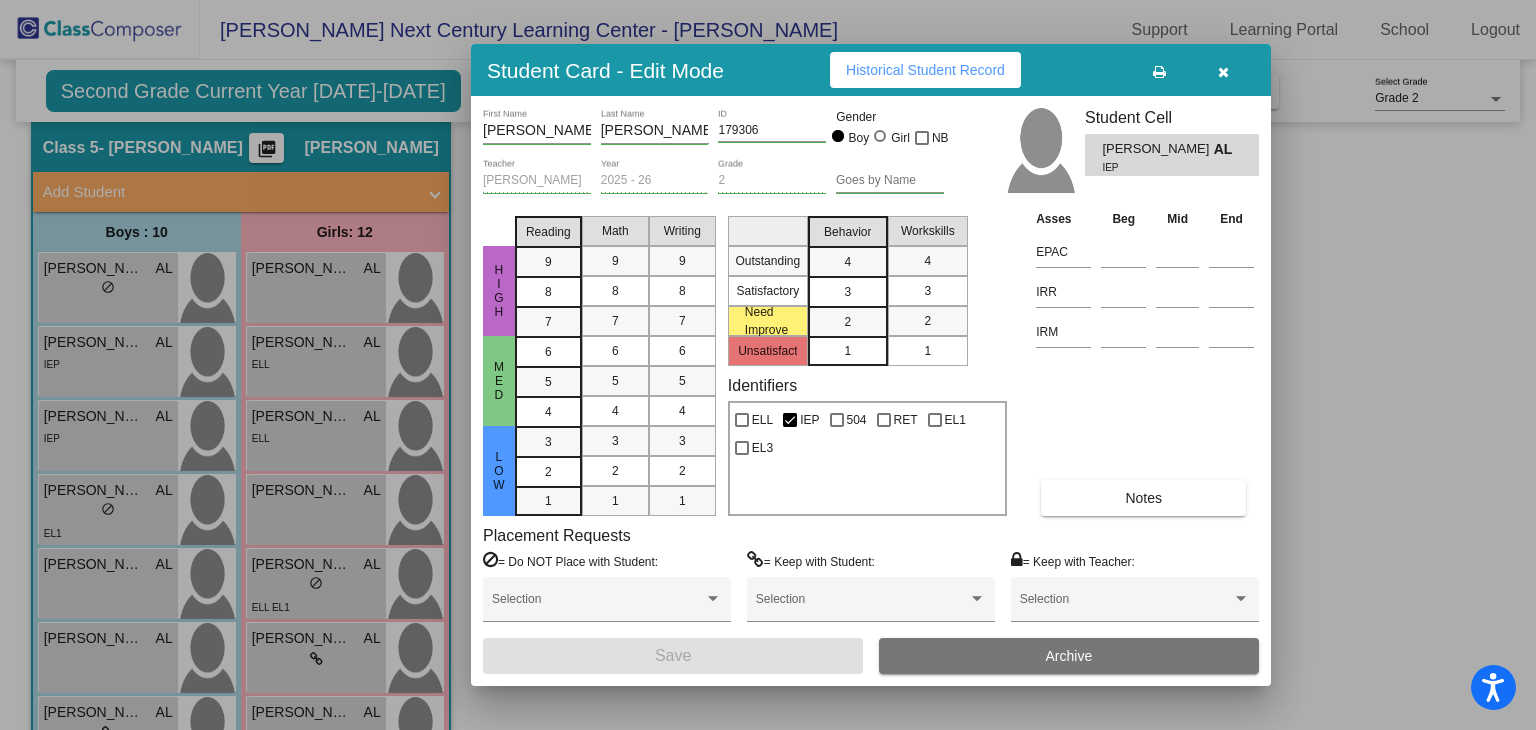 click at bounding box center [1223, 72] 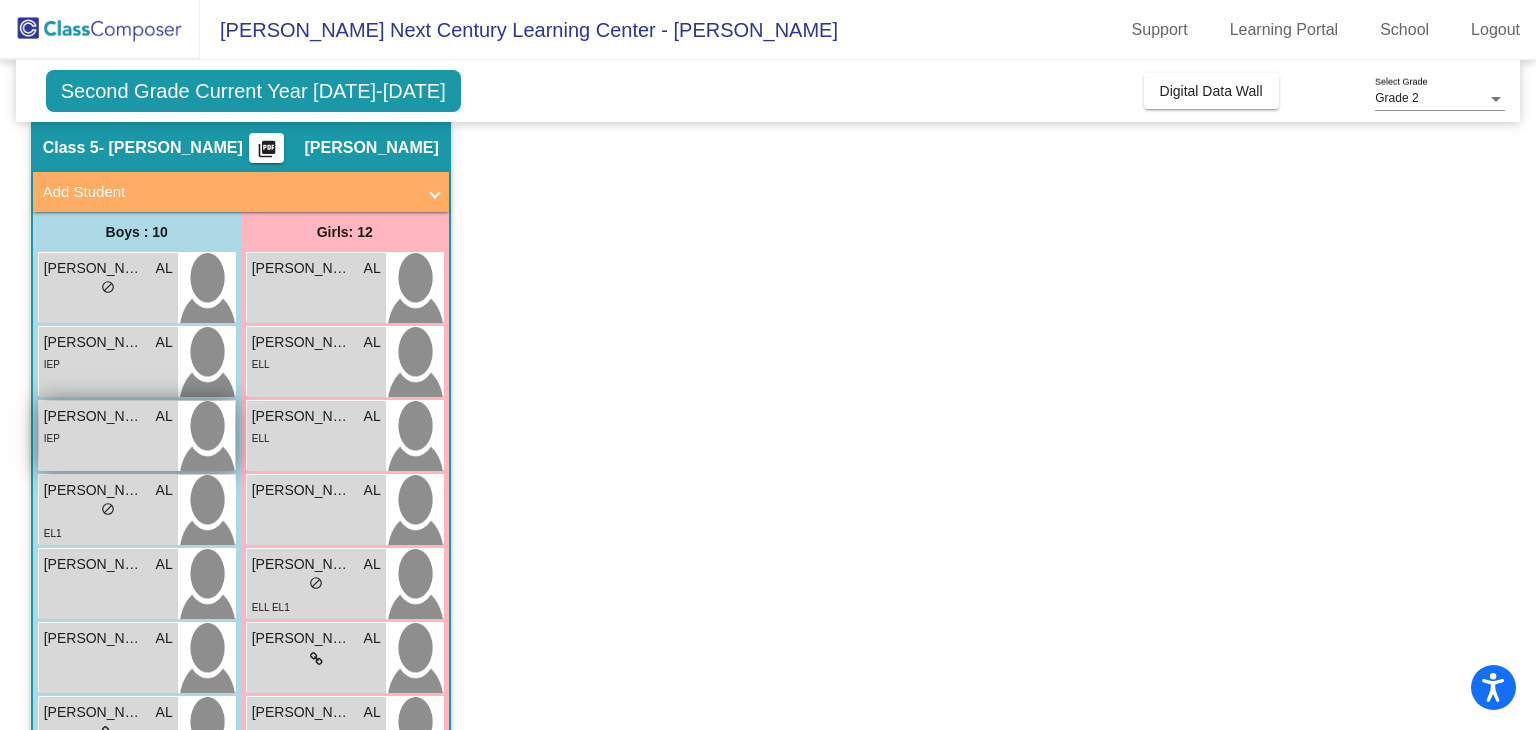 click on "[PERSON_NAME]" at bounding box center [94, 416] 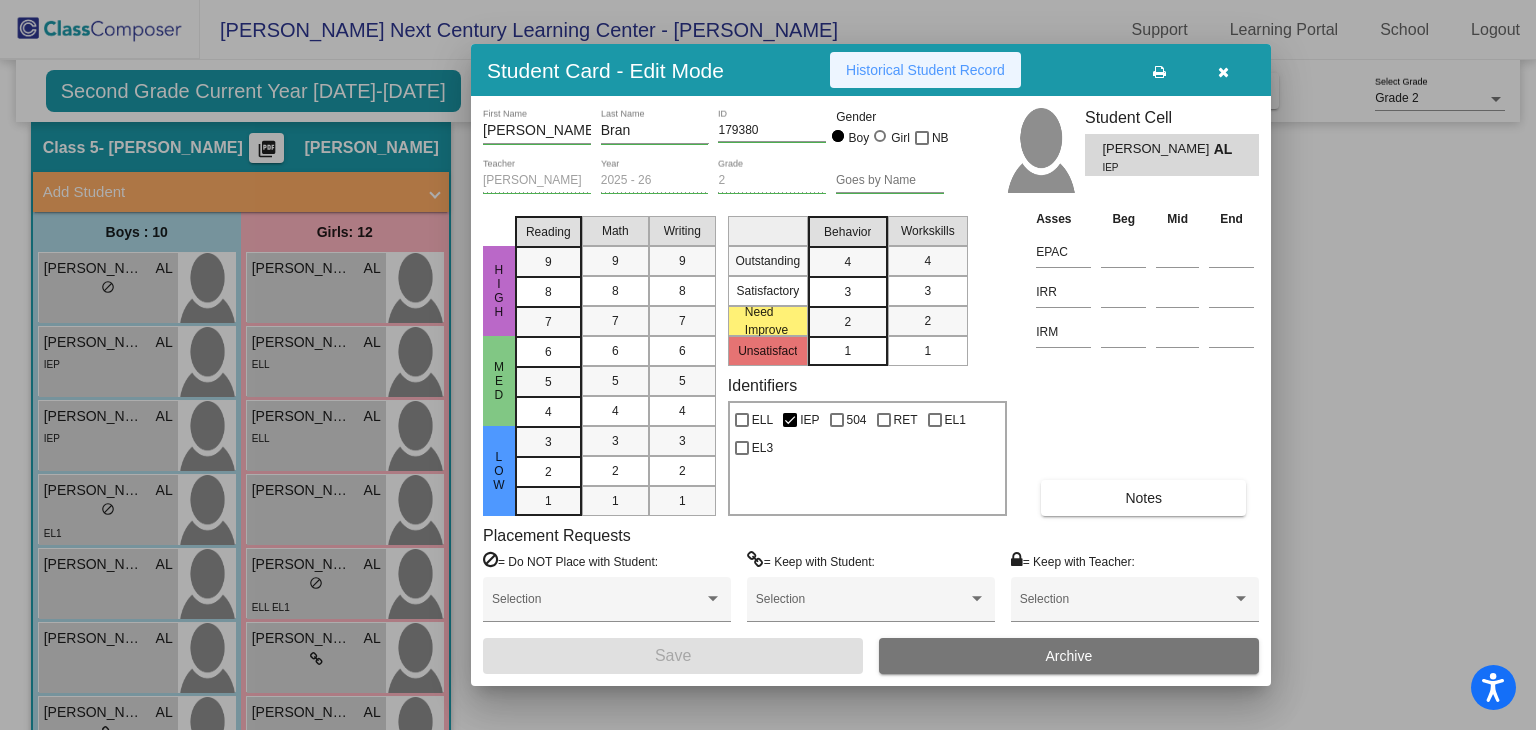 click on "Historical Student Record" at bounding box center [925, 70] 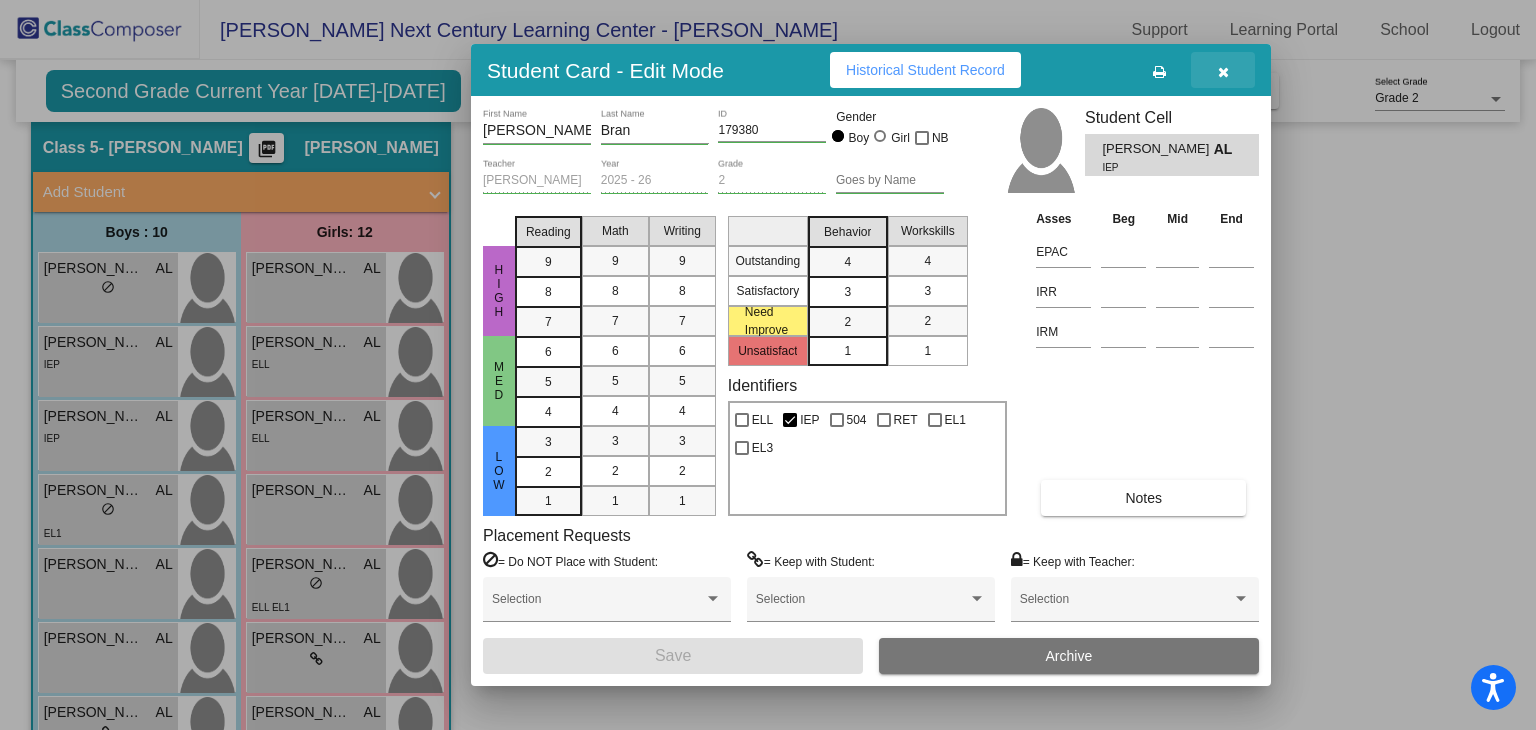 click at bounding box center [1223, 72] 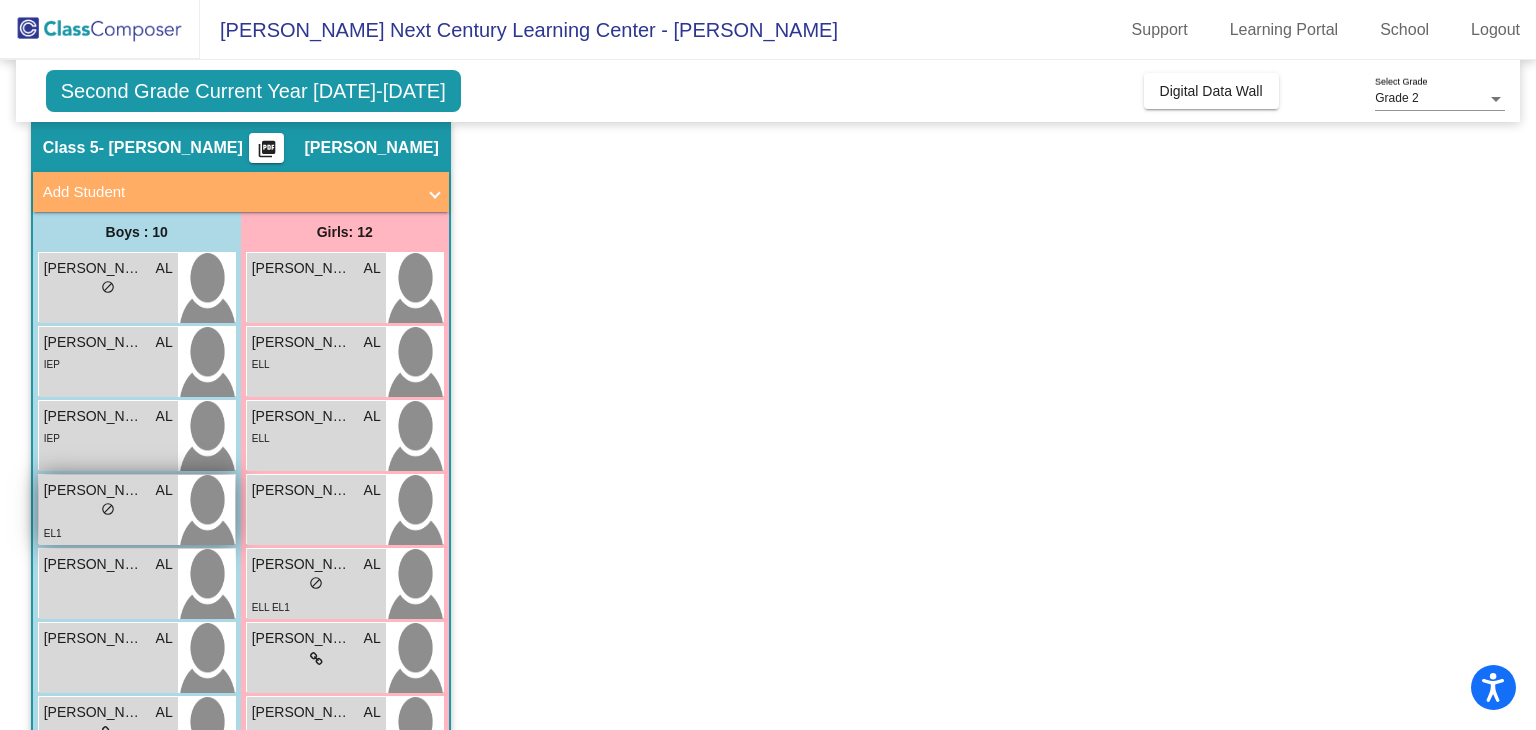 click on "lock do_not_disturb_alt" at bounding box center (108, 511) 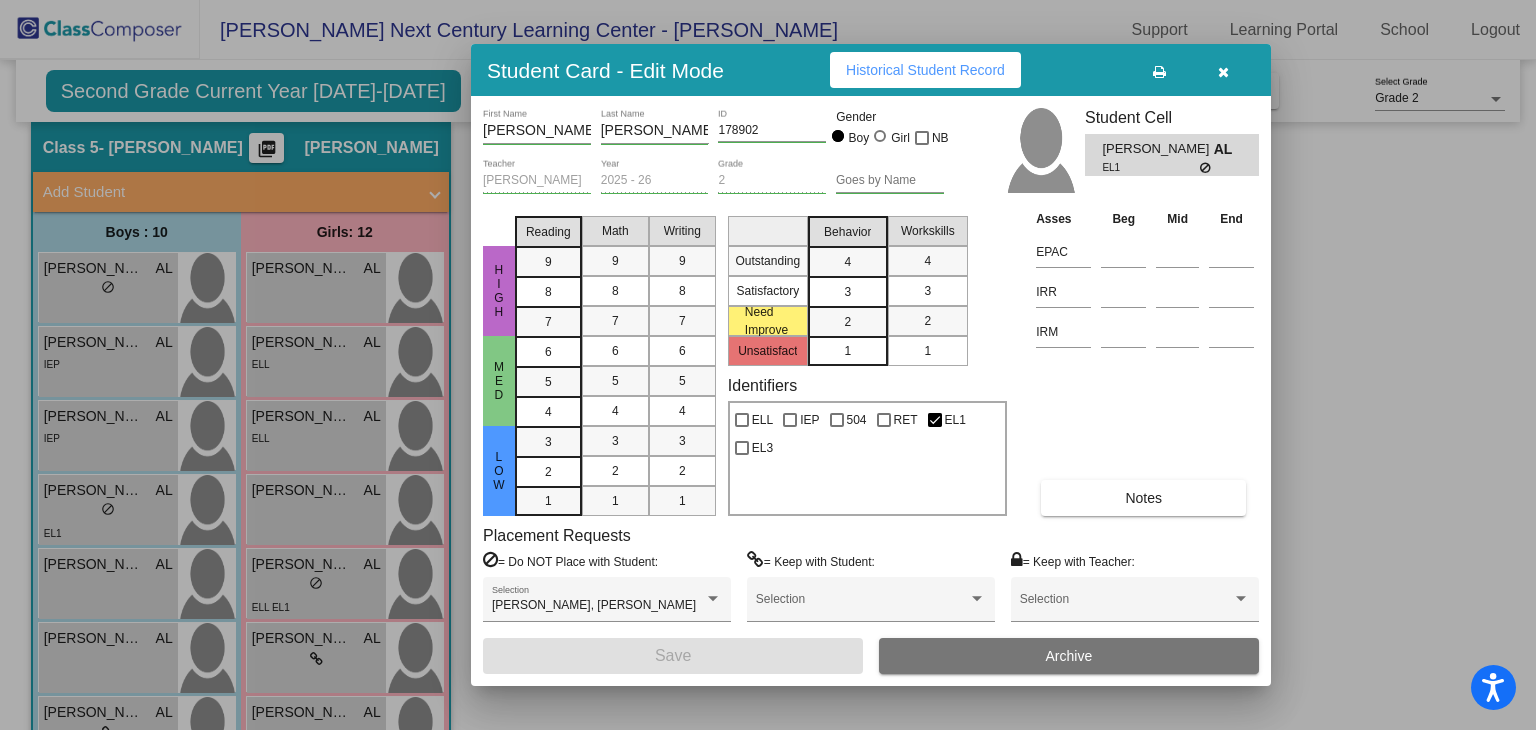 click on "Historical Student Record" at bounding box center [925, 70] 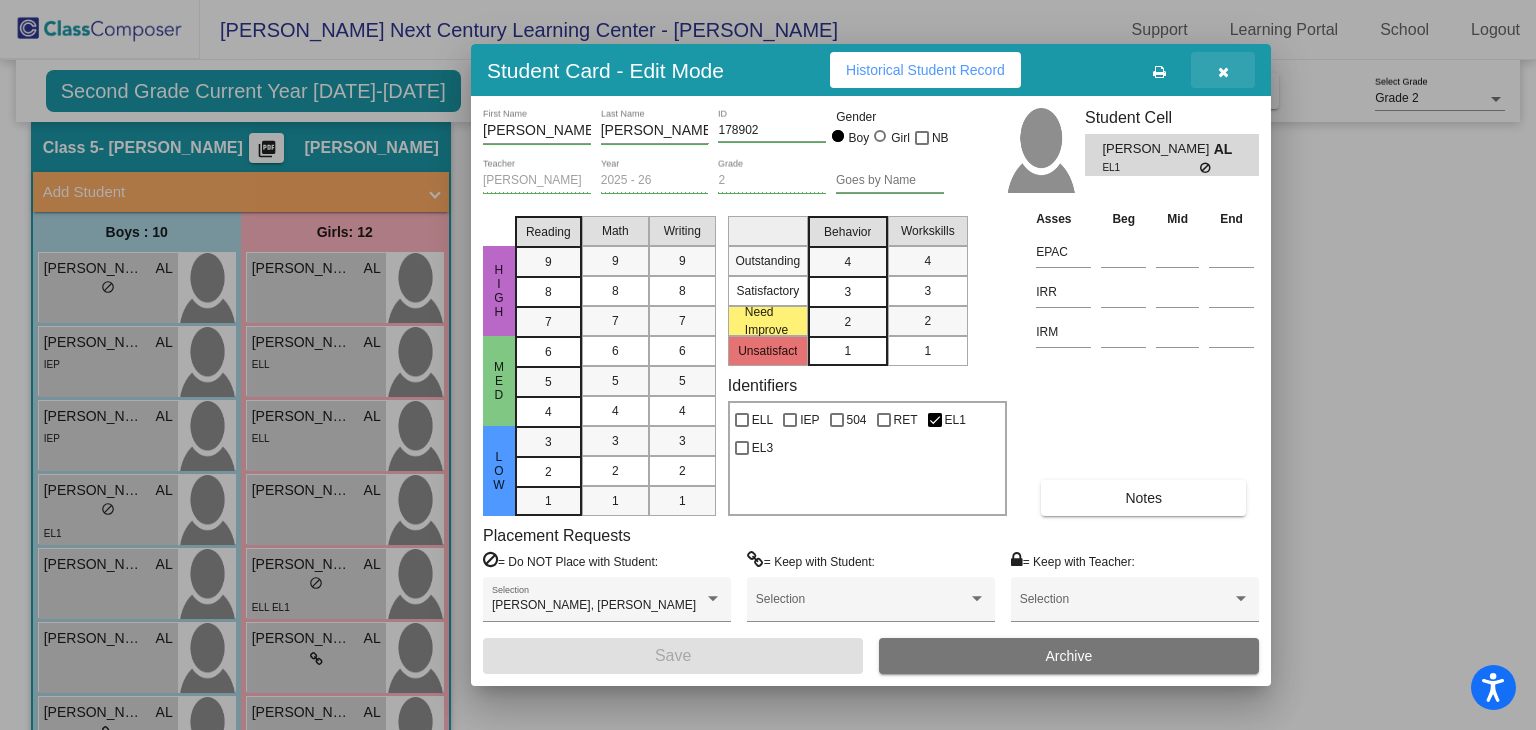 click at bounding box center (1223, 70) 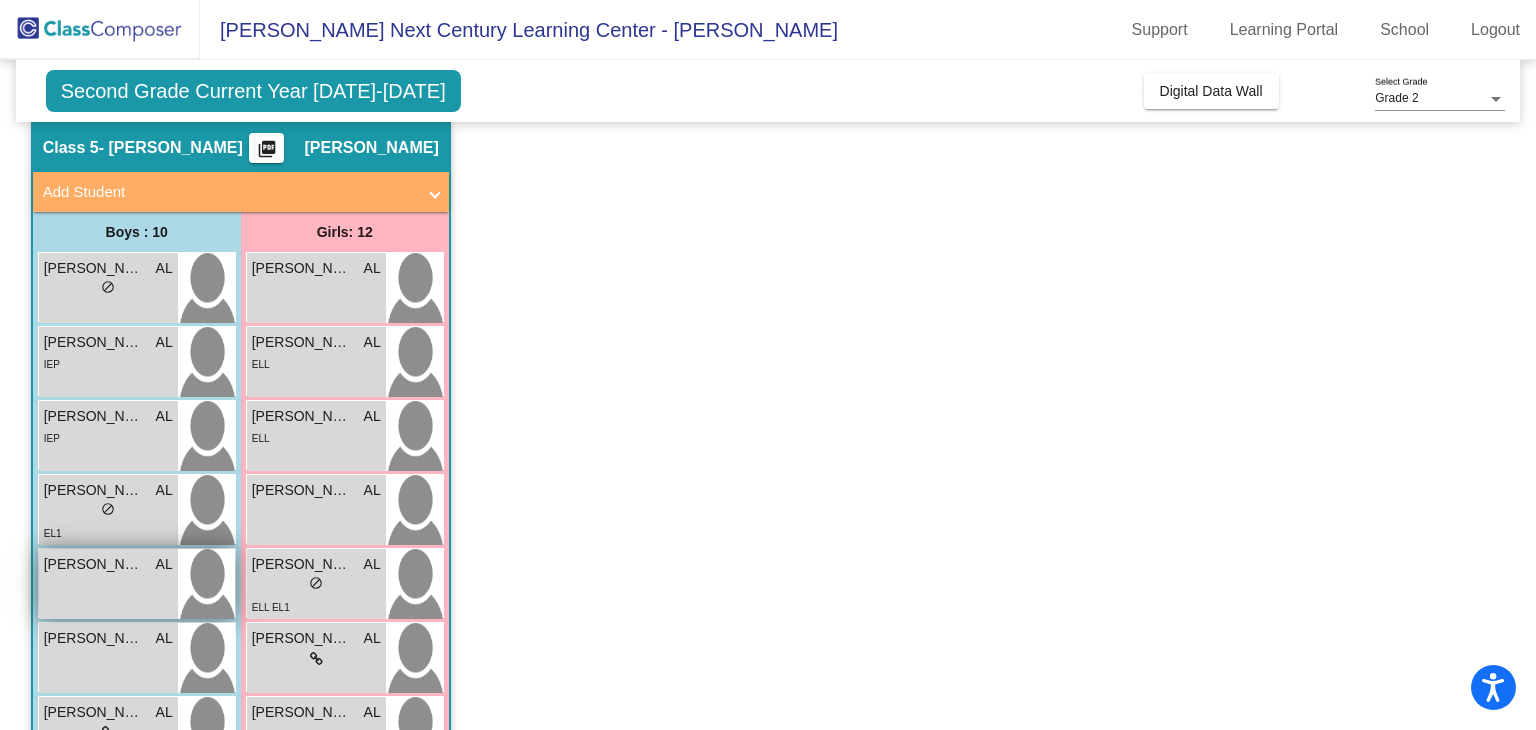 click on "[PERSON_NAME] AL lock do_not_disturb_alt" at bounding box center [108, 584] 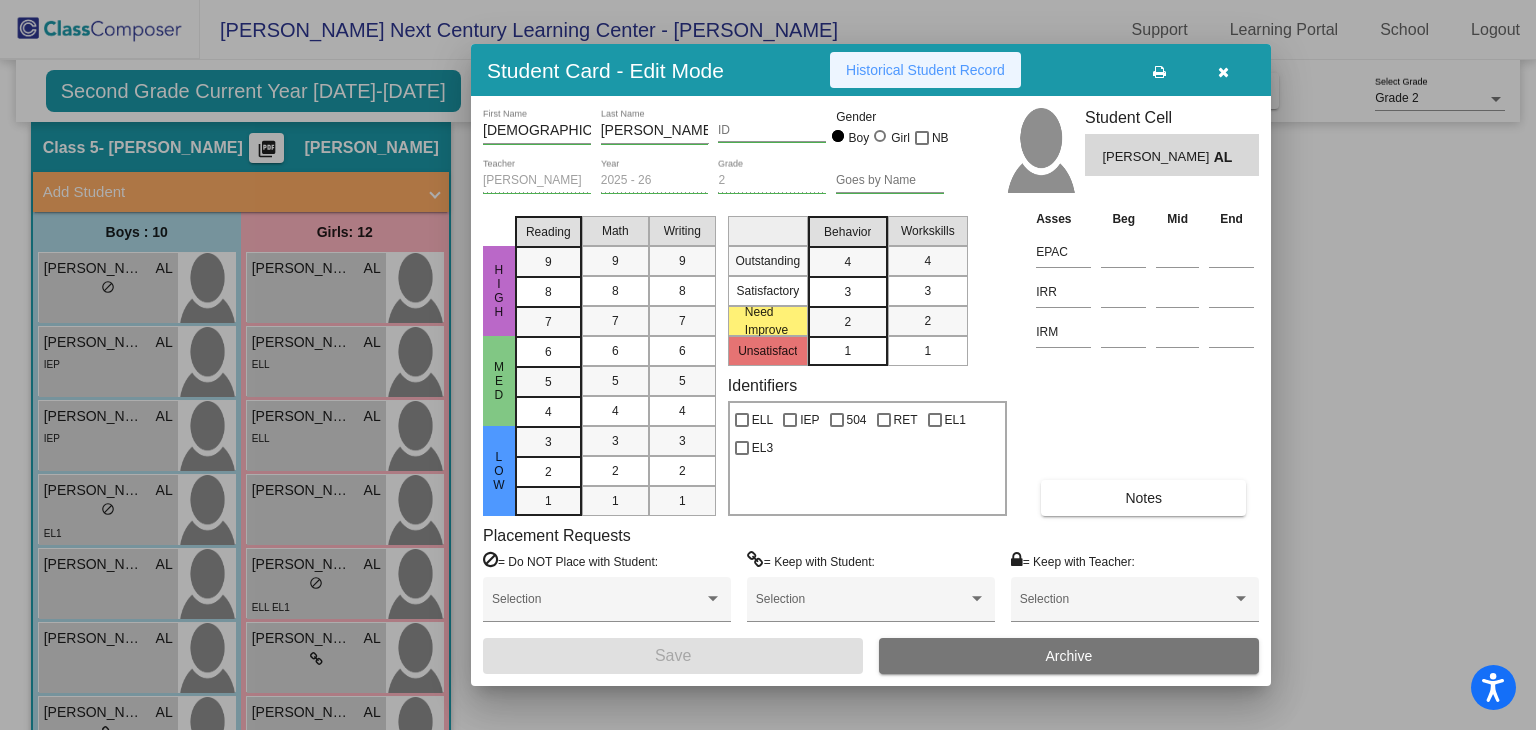click on "Historical Student Record" at bounding box center [925, 70] 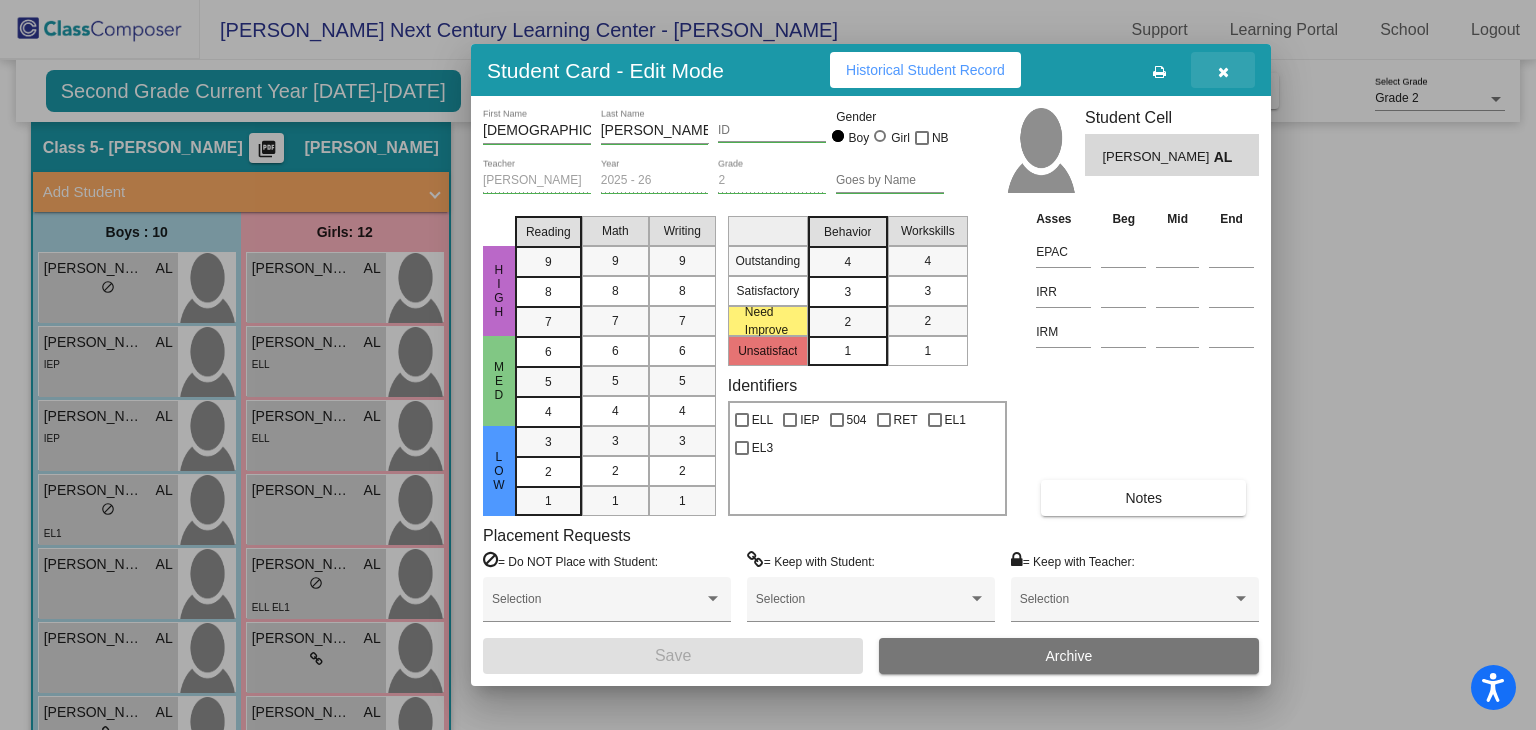 click at bounding box center [1223, 72] 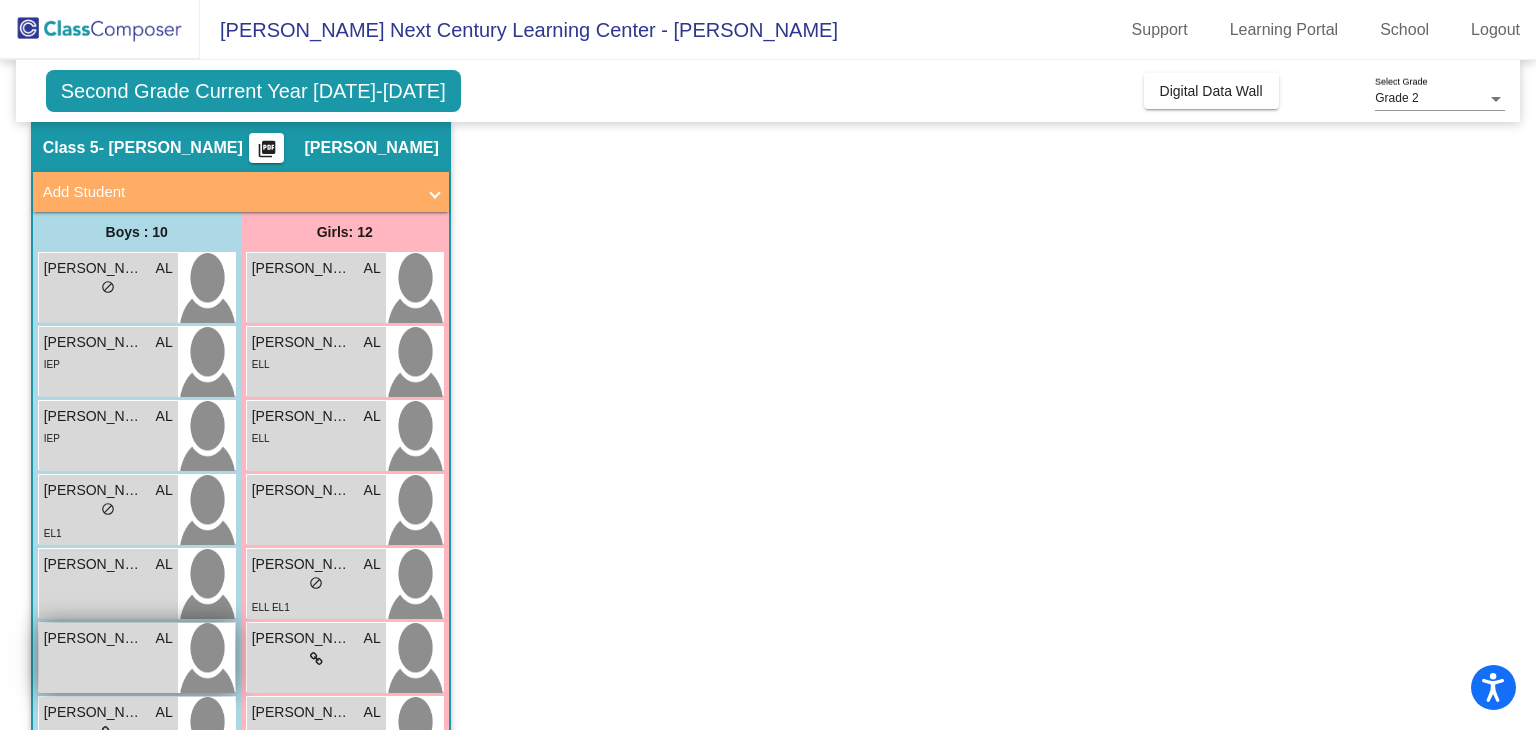 click on "[PERSON_NAME] AL lock do_not_disturb_alt" at bounding box center (108, 658) 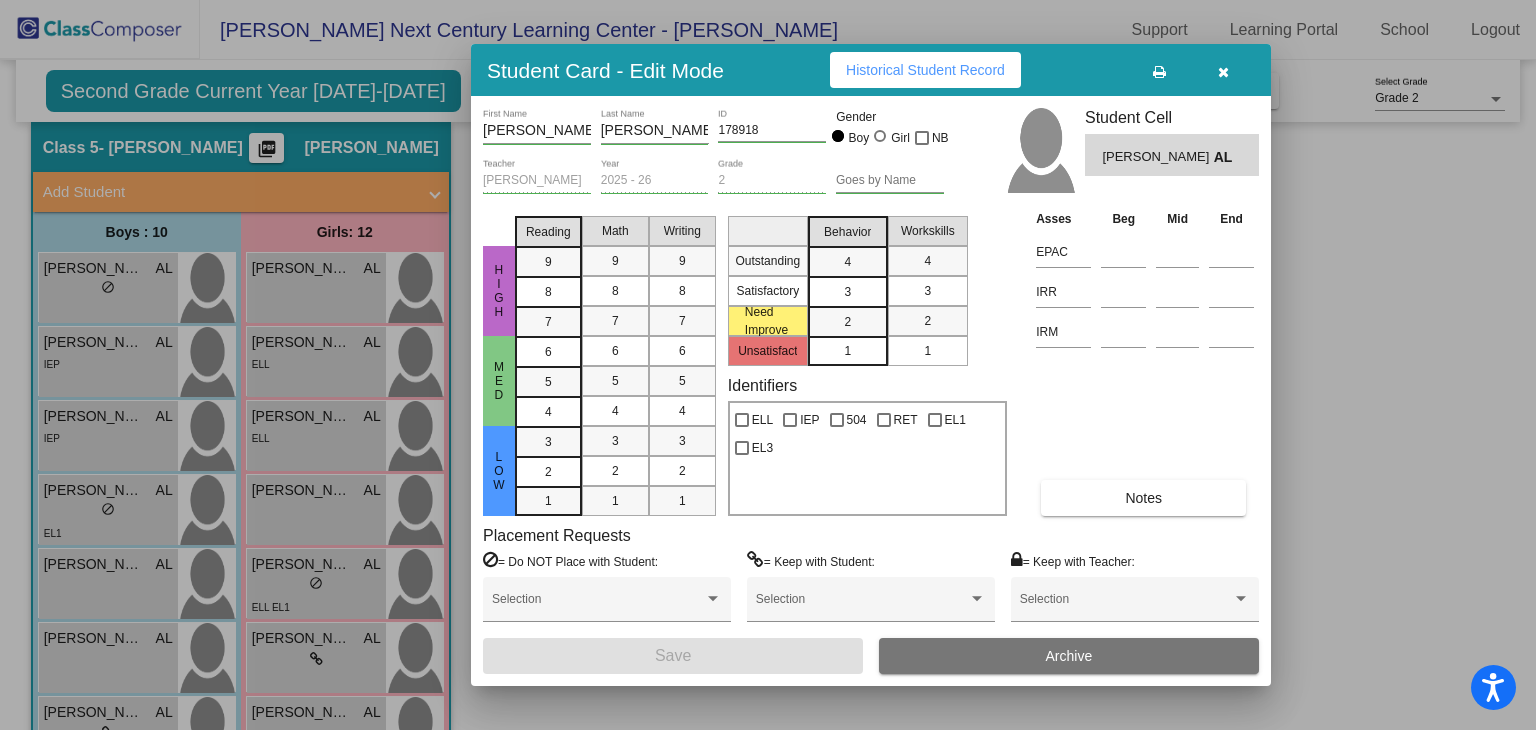 click on "Historical Student Record" at bounding box center [925, 70] 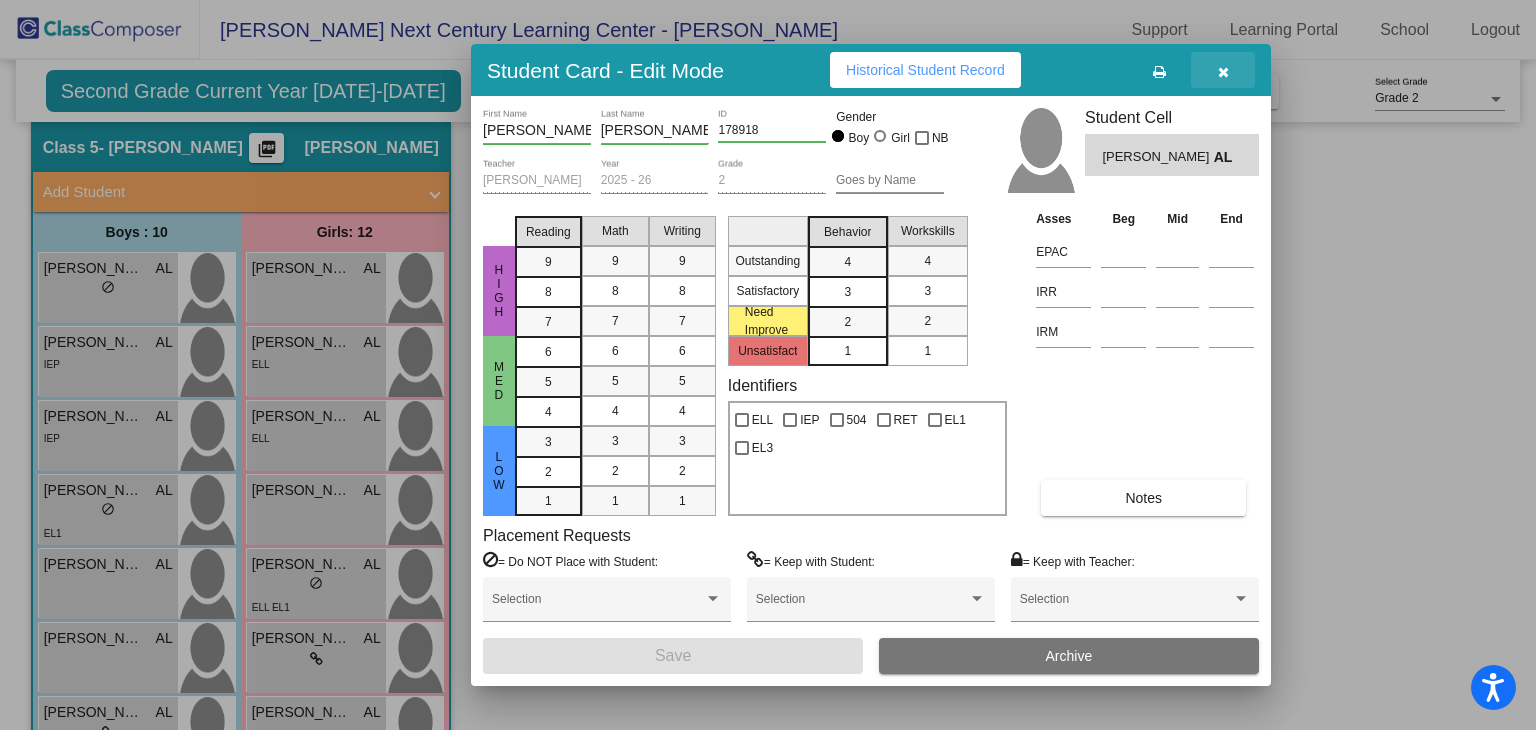 click at bounding box center [1223, 72] 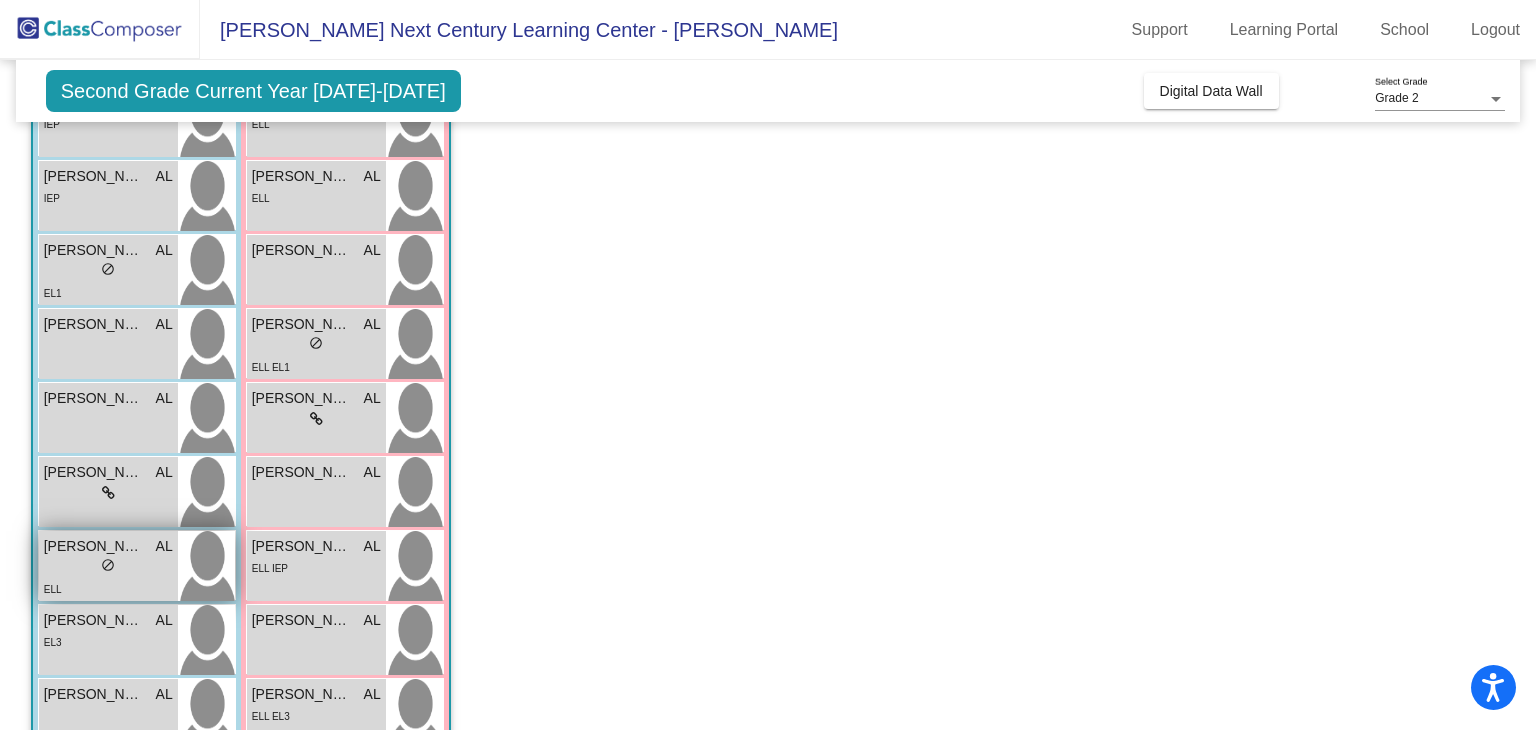 scroll, scrollTop: 310, scrollLeft: 0, axis: vertical 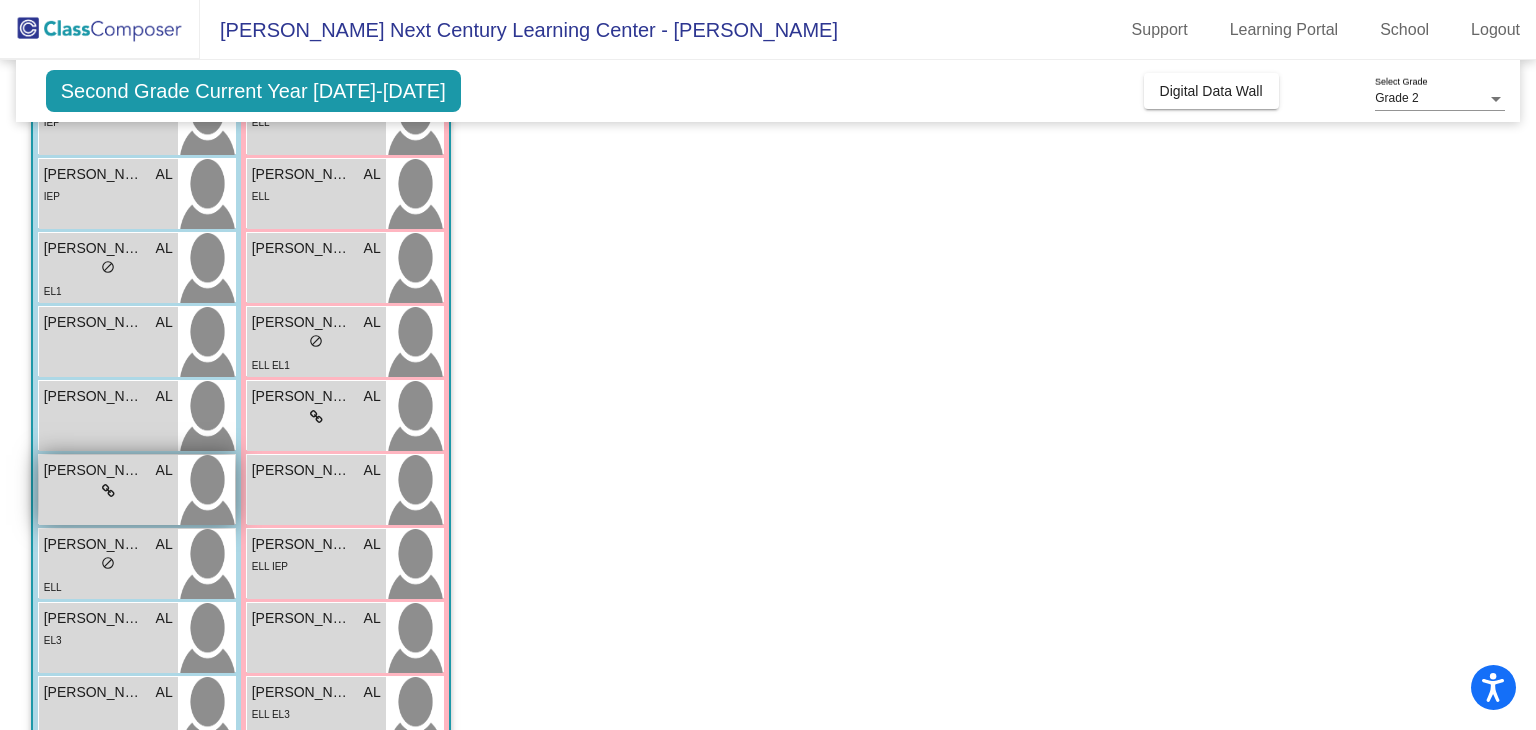 click on "lock do_not_disturb_alt" at bounding box center [108, 491] 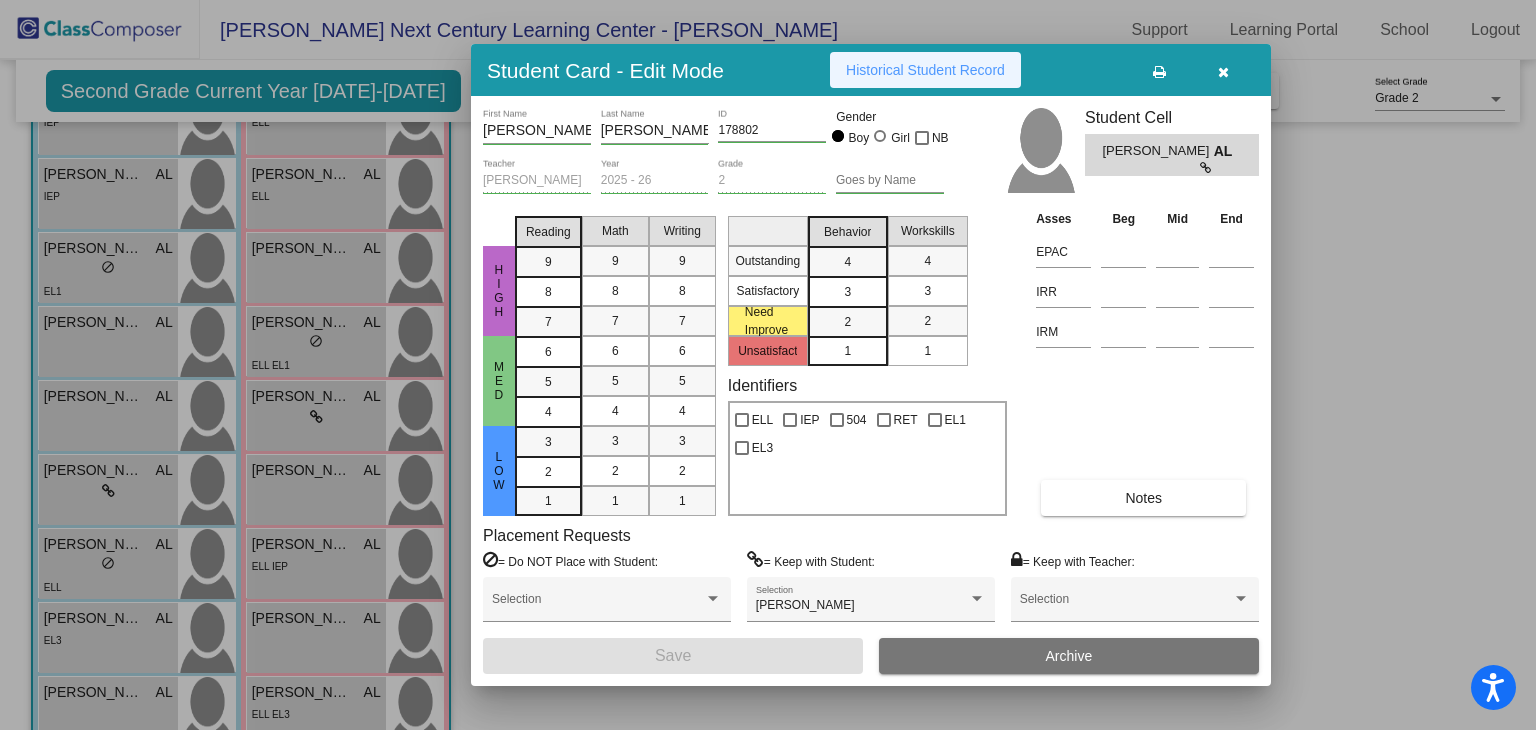 click on "Historical Student Record" at bounding box center [925, 70] 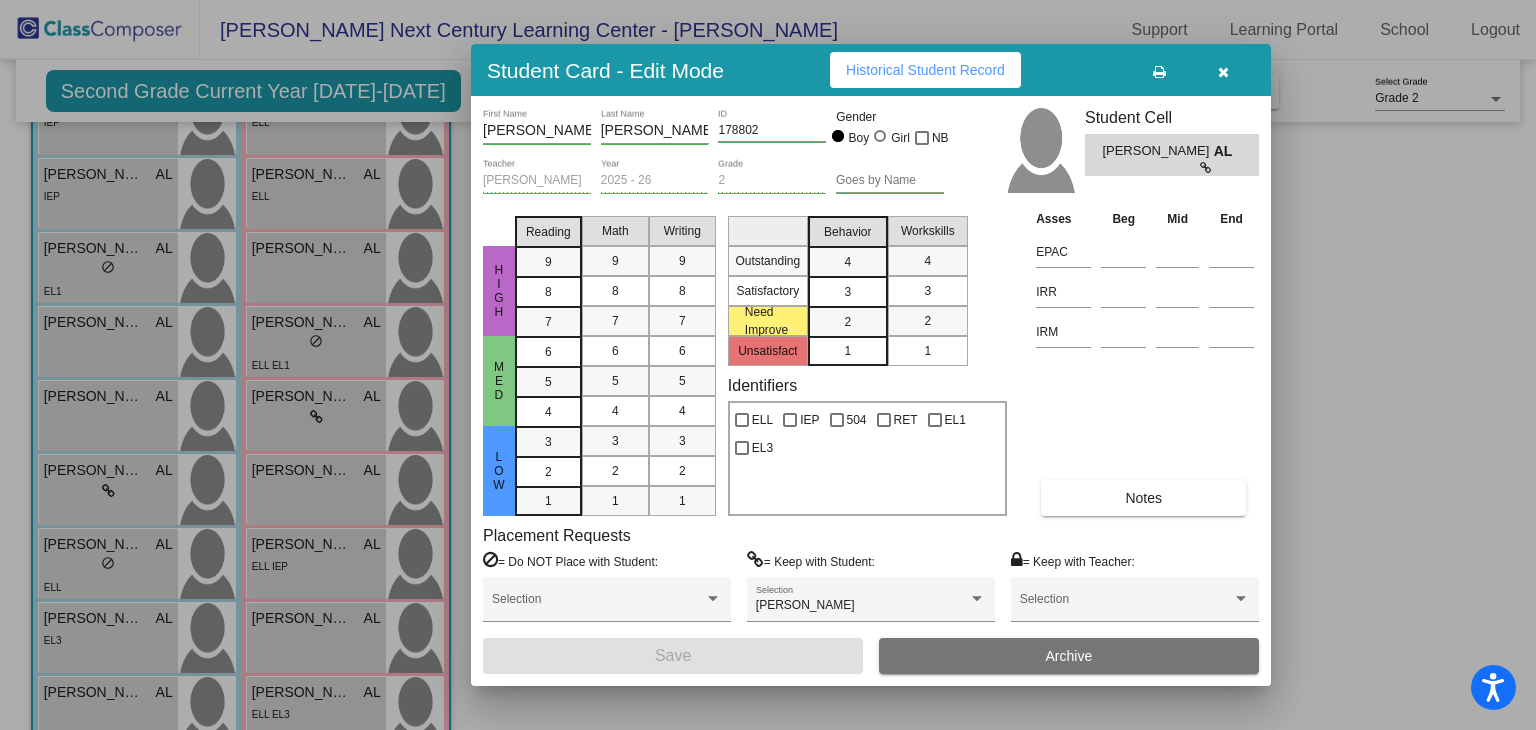 click at bounding box center (1223, 70) 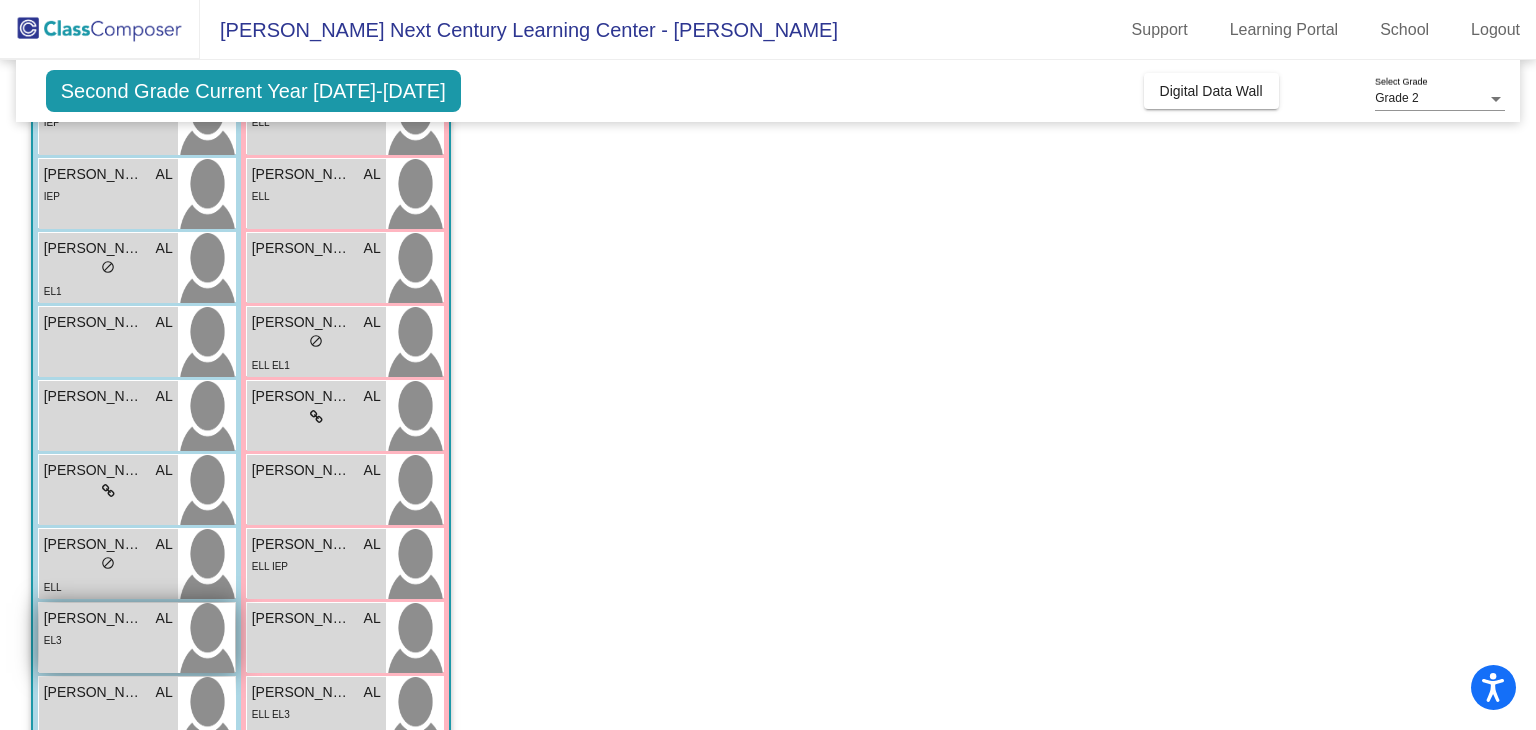 click on "[PERSON_NAME] AL lock do_not_disturb_alt EL3" at bounding box center (108, 638) 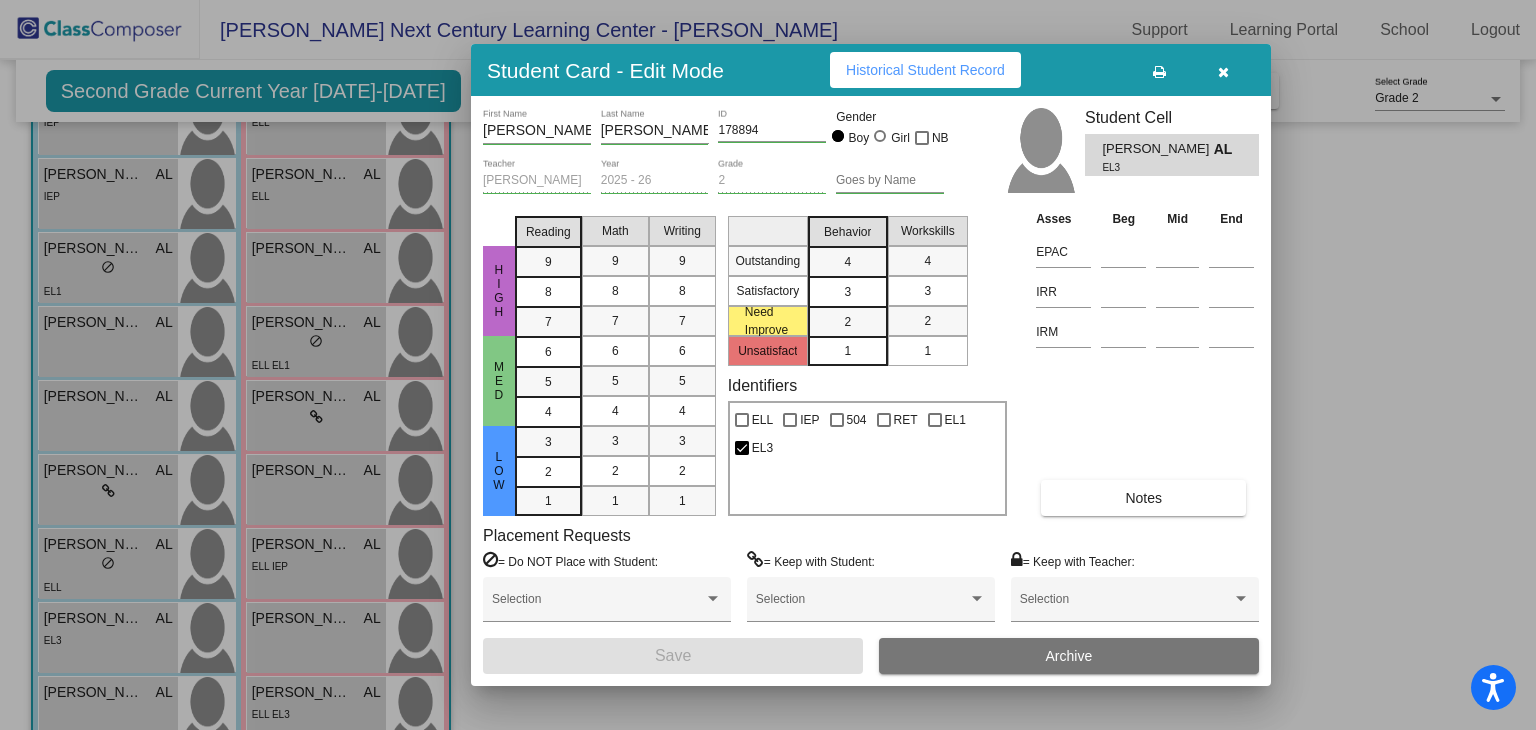 click on "Historical Student Record" at bounding box center (925, 70) 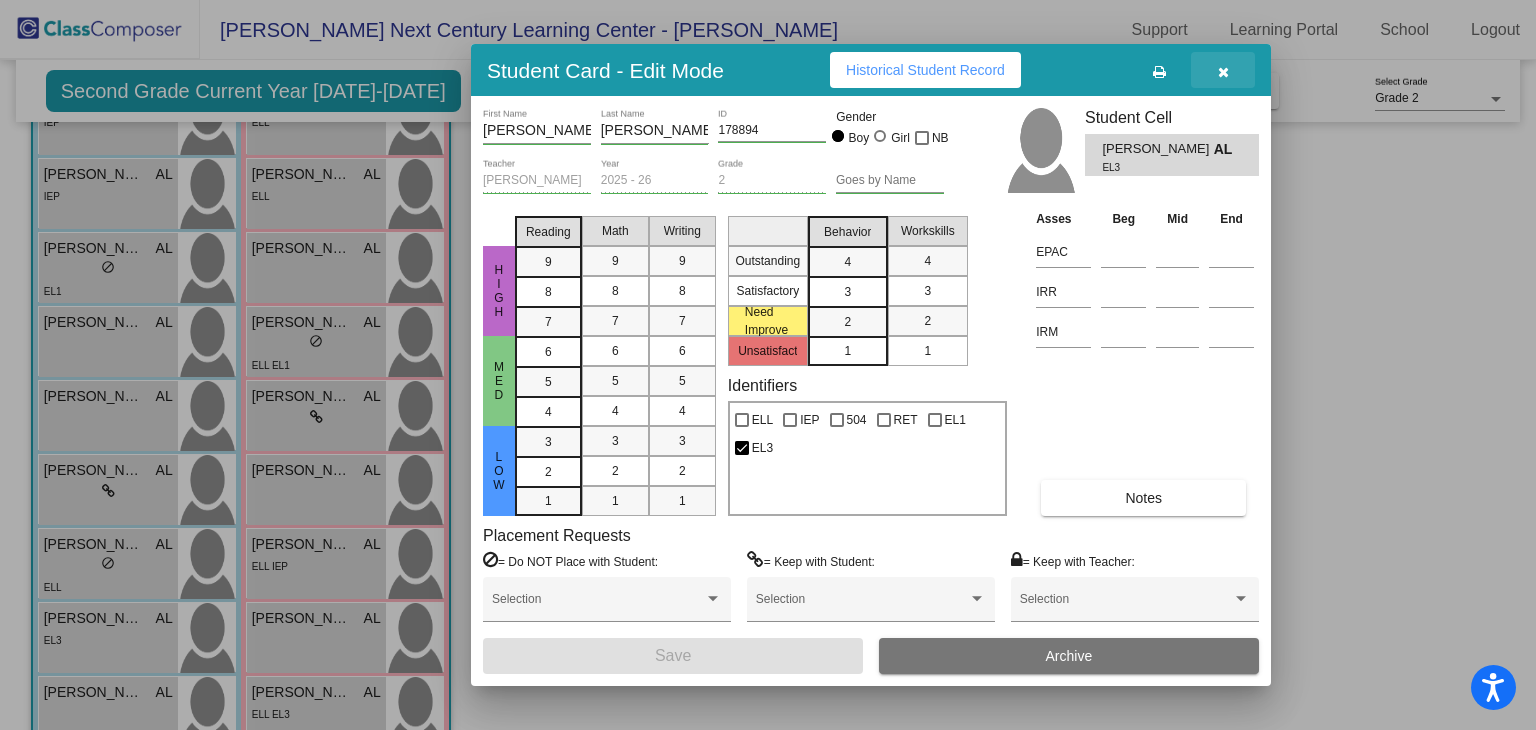 click at bounding box center [1223, 72] 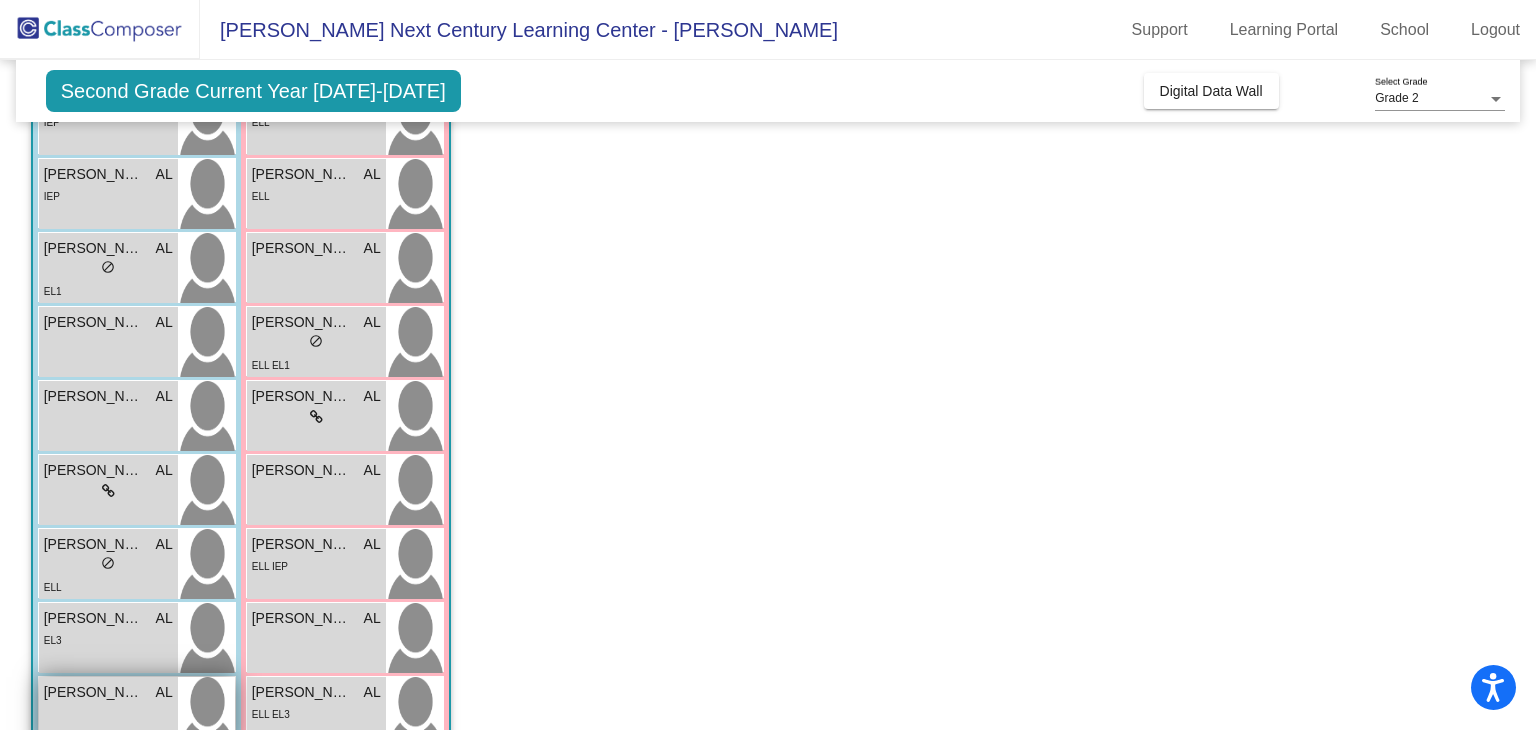 click on "[PERSON_NAME] AL lock do_not_disturb_alt" at bounding box center (108, 712) 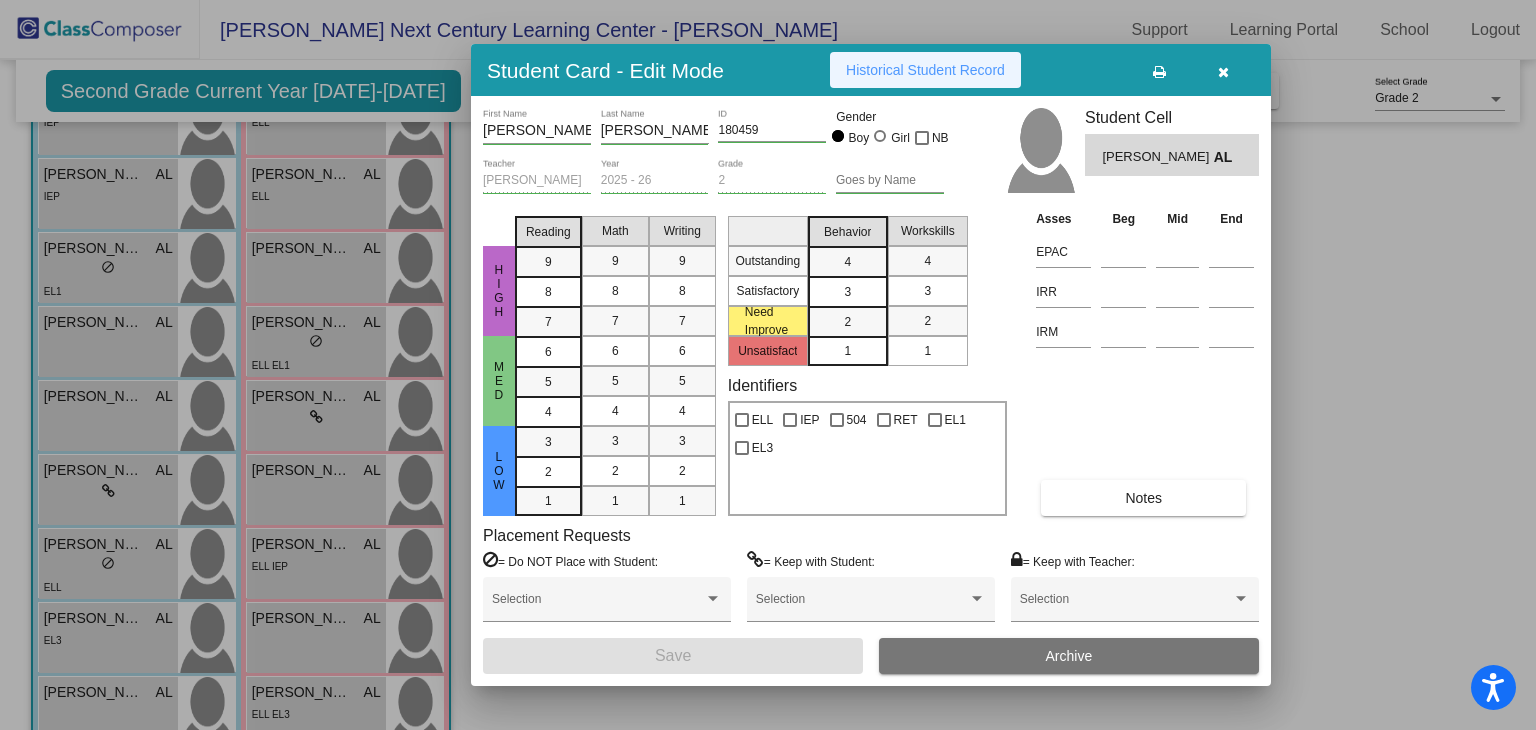 click on "Historical Student Record" at bounding box center (925, 70) 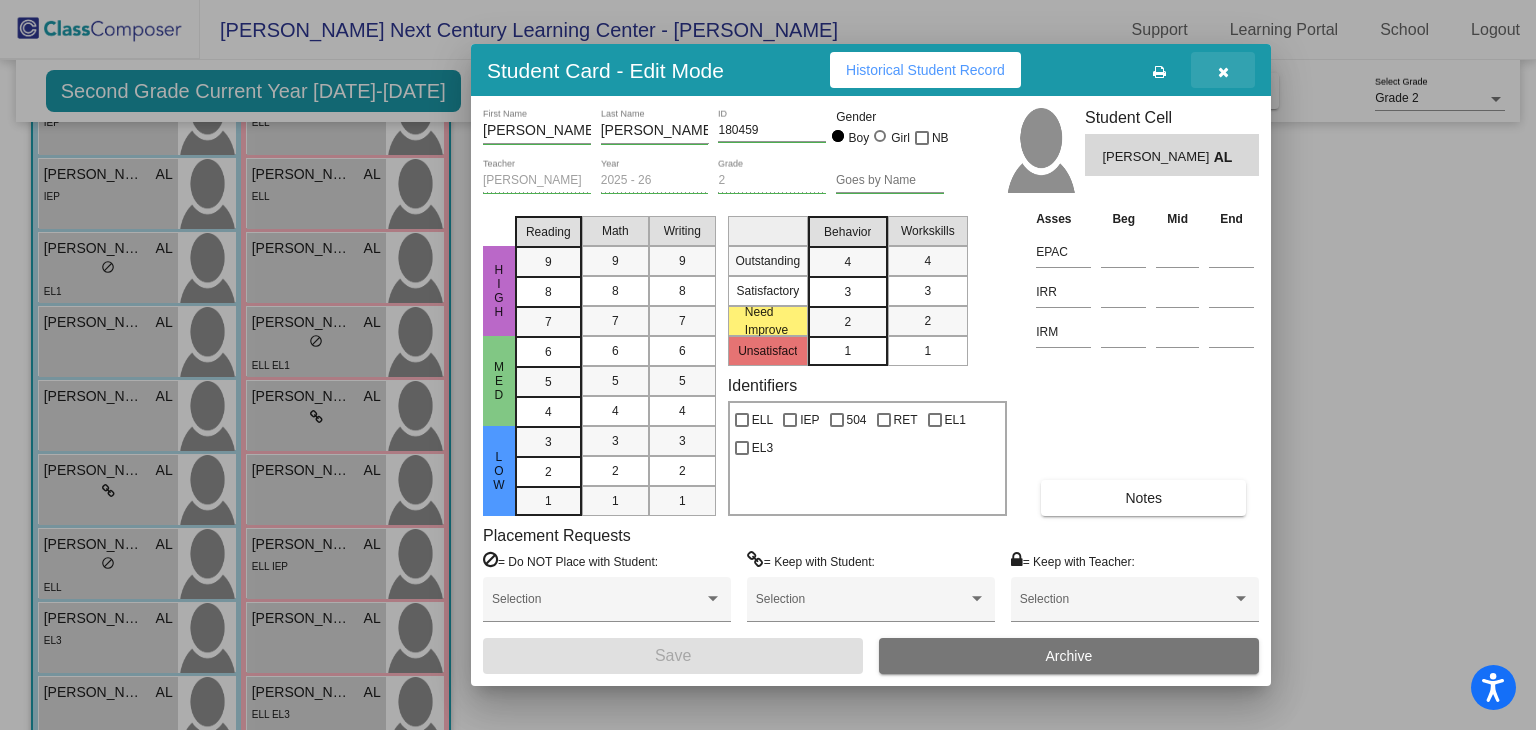 click at bounding box center [1223, 72] 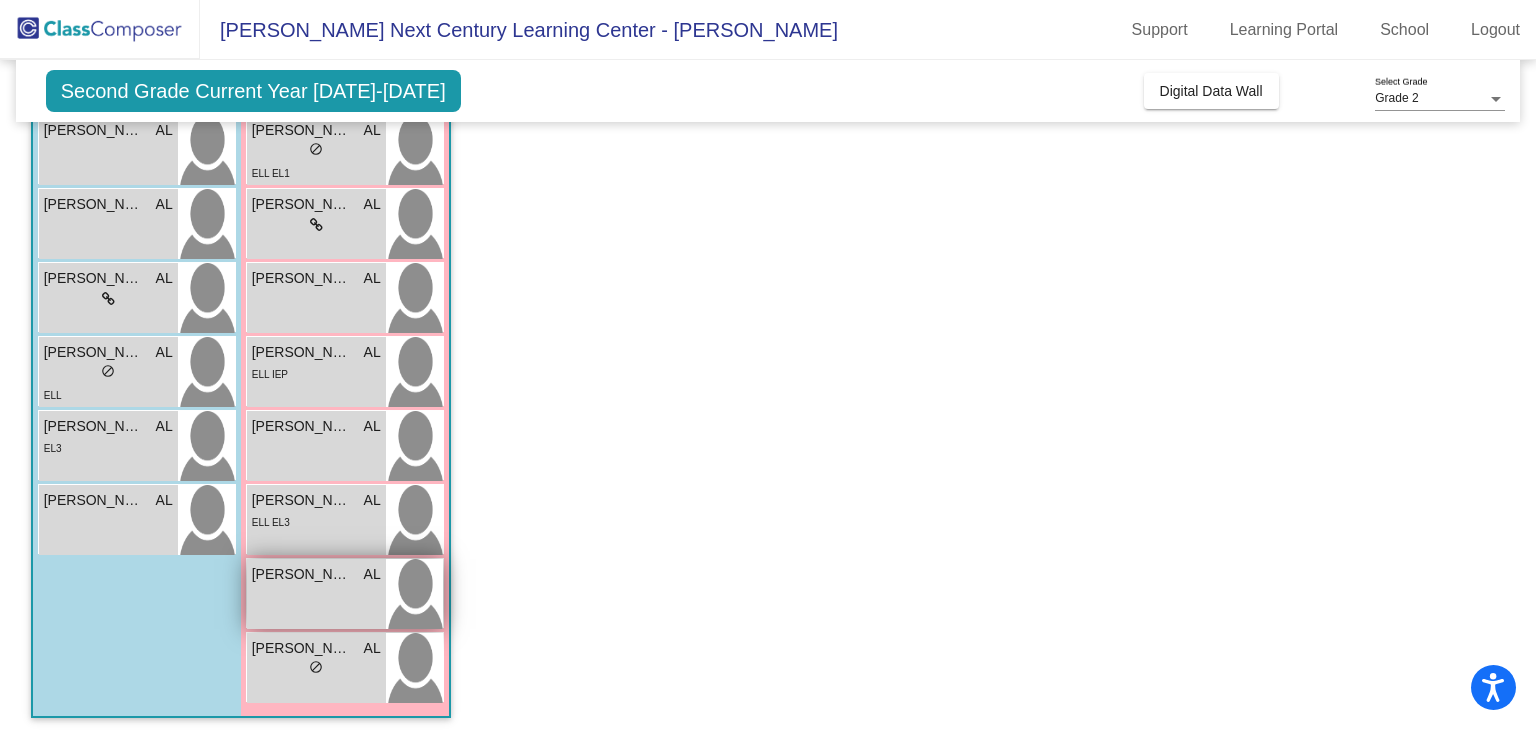 scroll, scrollTop: 509, scrollLeft: 0, axis: vertical 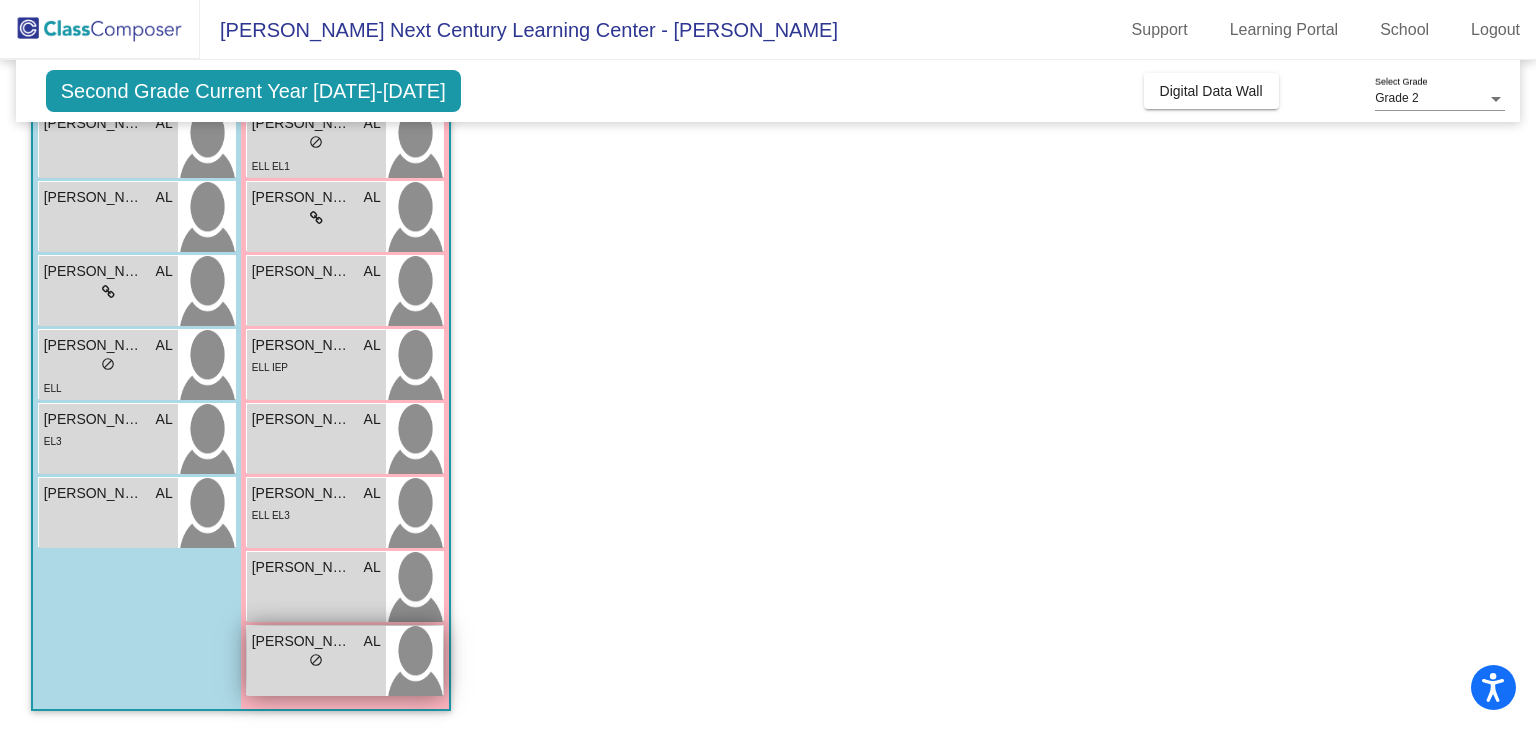 click on "[PERSON_NAME]" at bounding box center [302, 641] 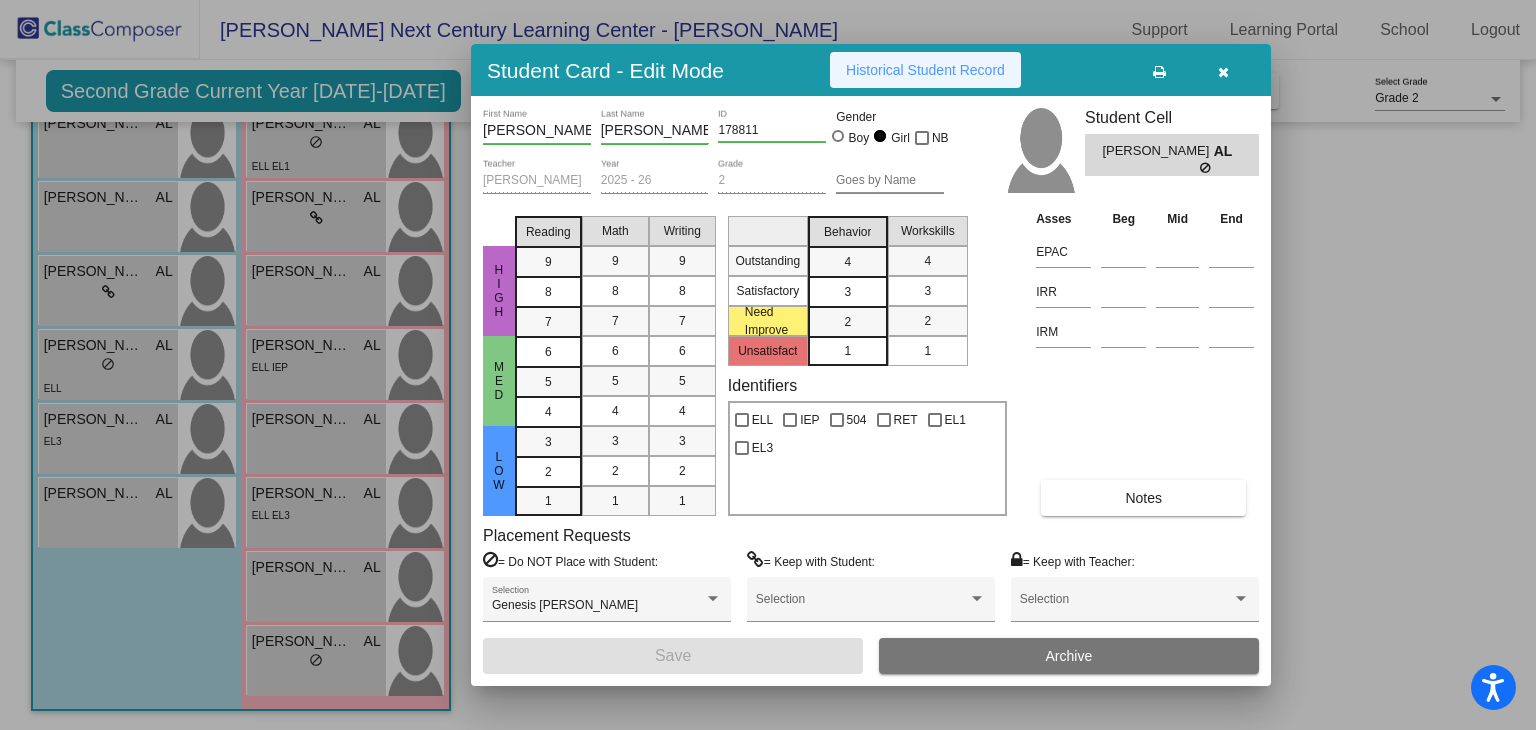 click on "Historical Student Record" at bounding box center [925, 70] 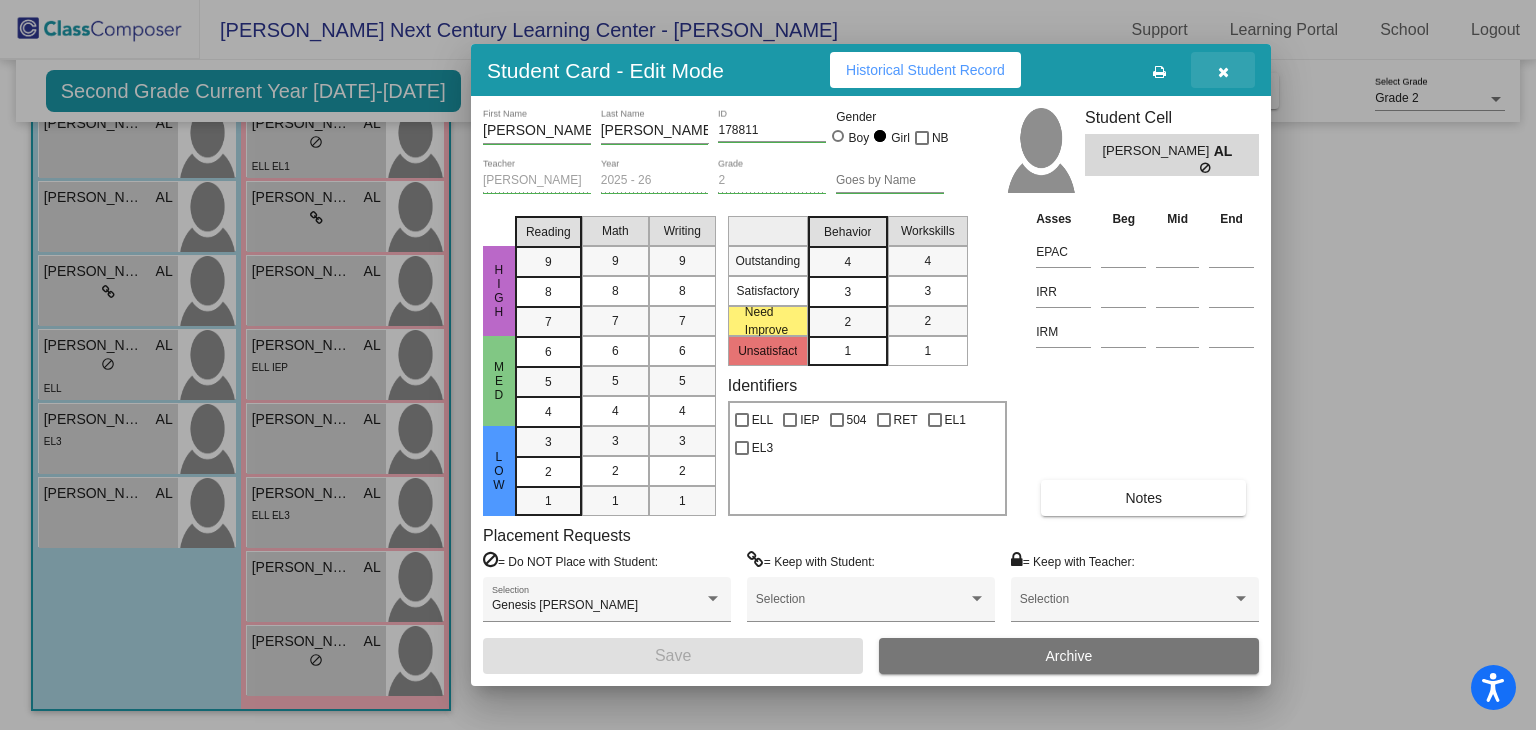 click at bounding box center (1223, 72) 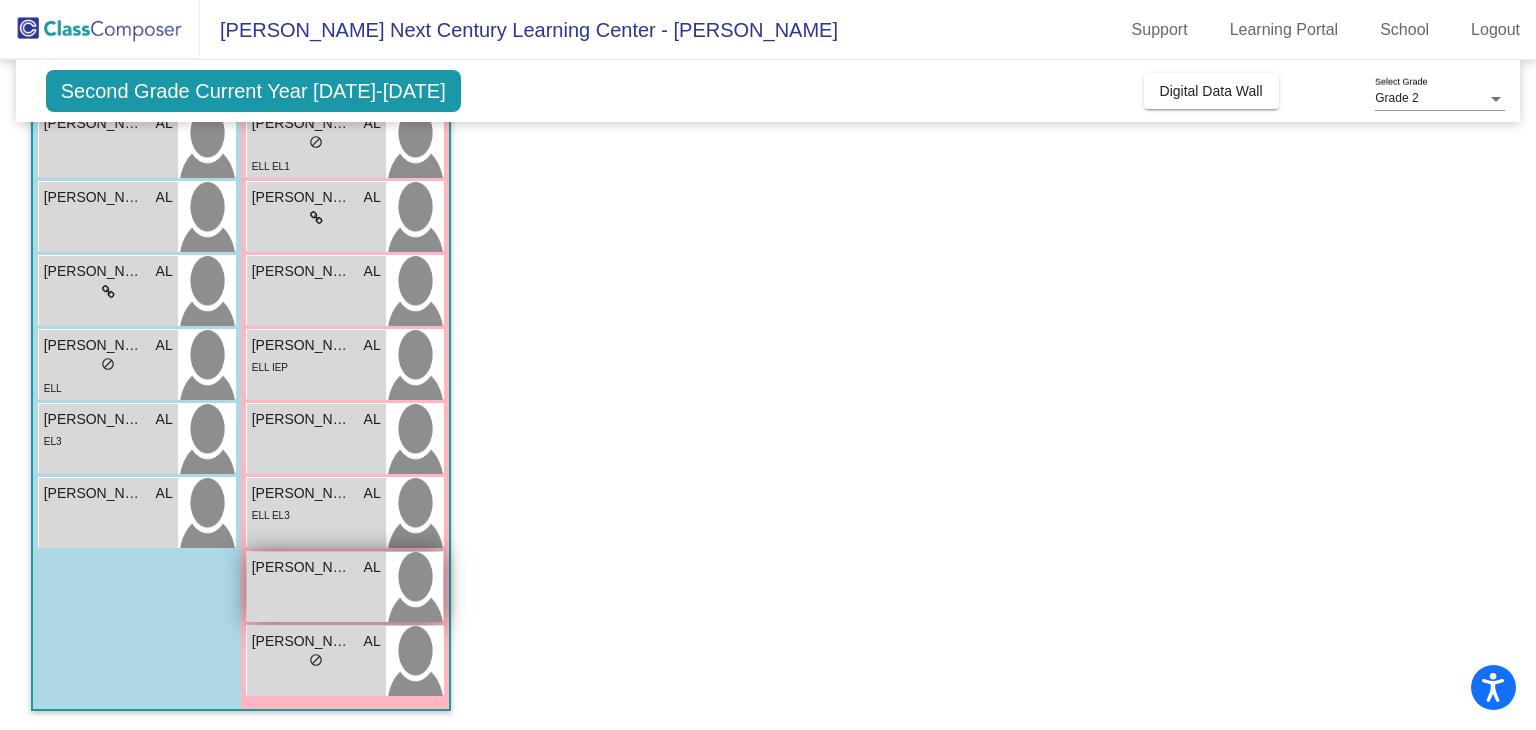 click on "[PERSON_NAME] AL lock do_not_disturb_alt" at bounding box center [316, 587] 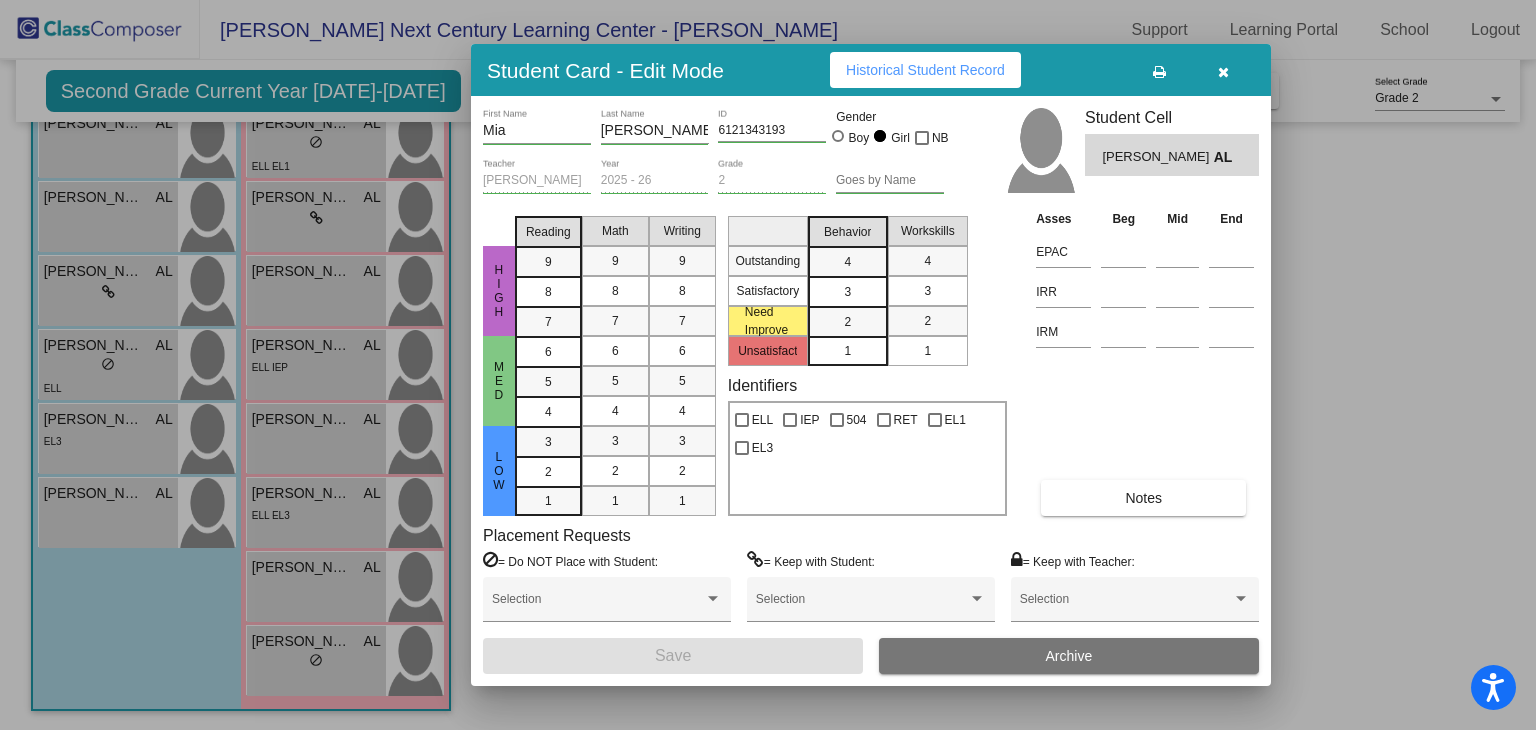 click on "Historical Student Record" at bounding box center (925, 70) 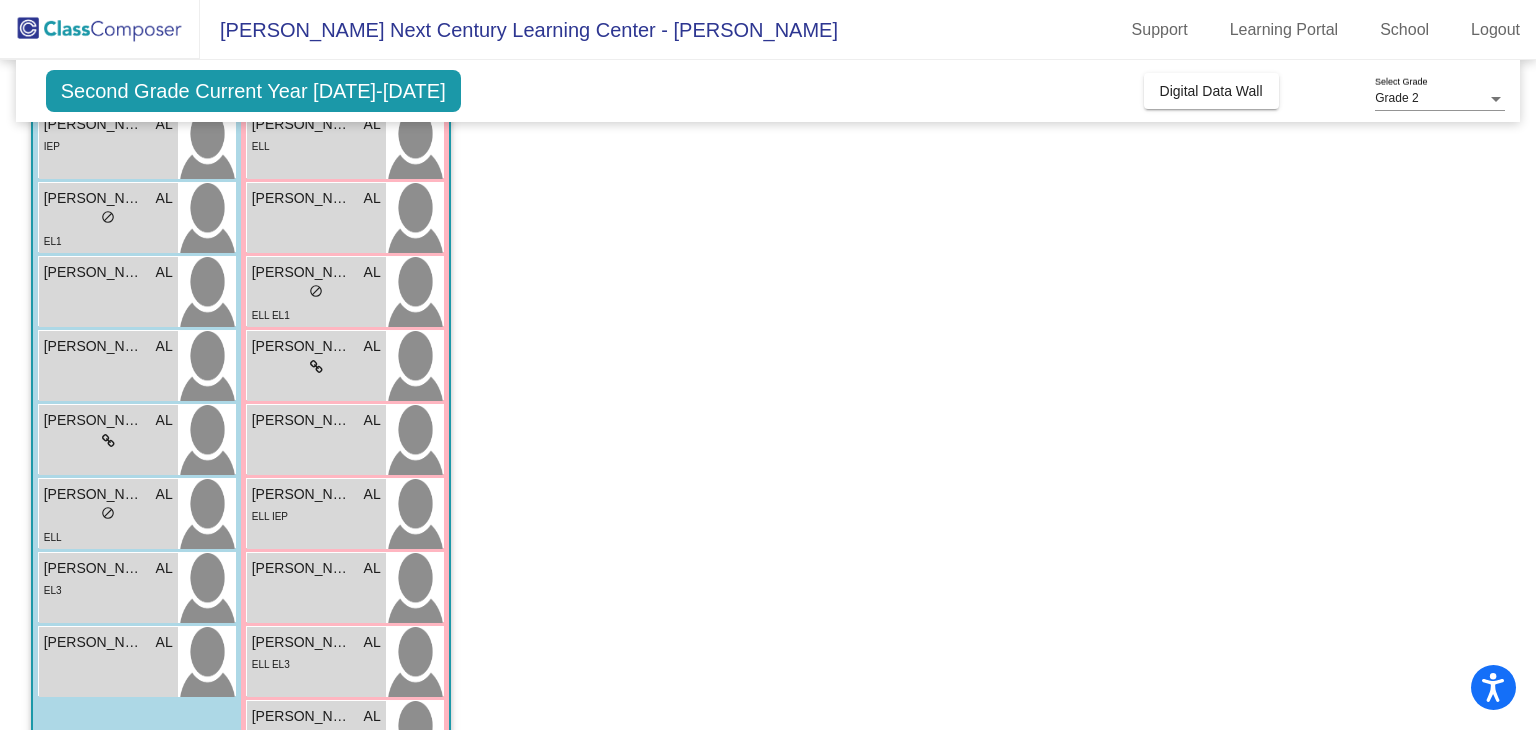 scroll, scrollTop: 309, scrollLeft: 0, axis: vertical 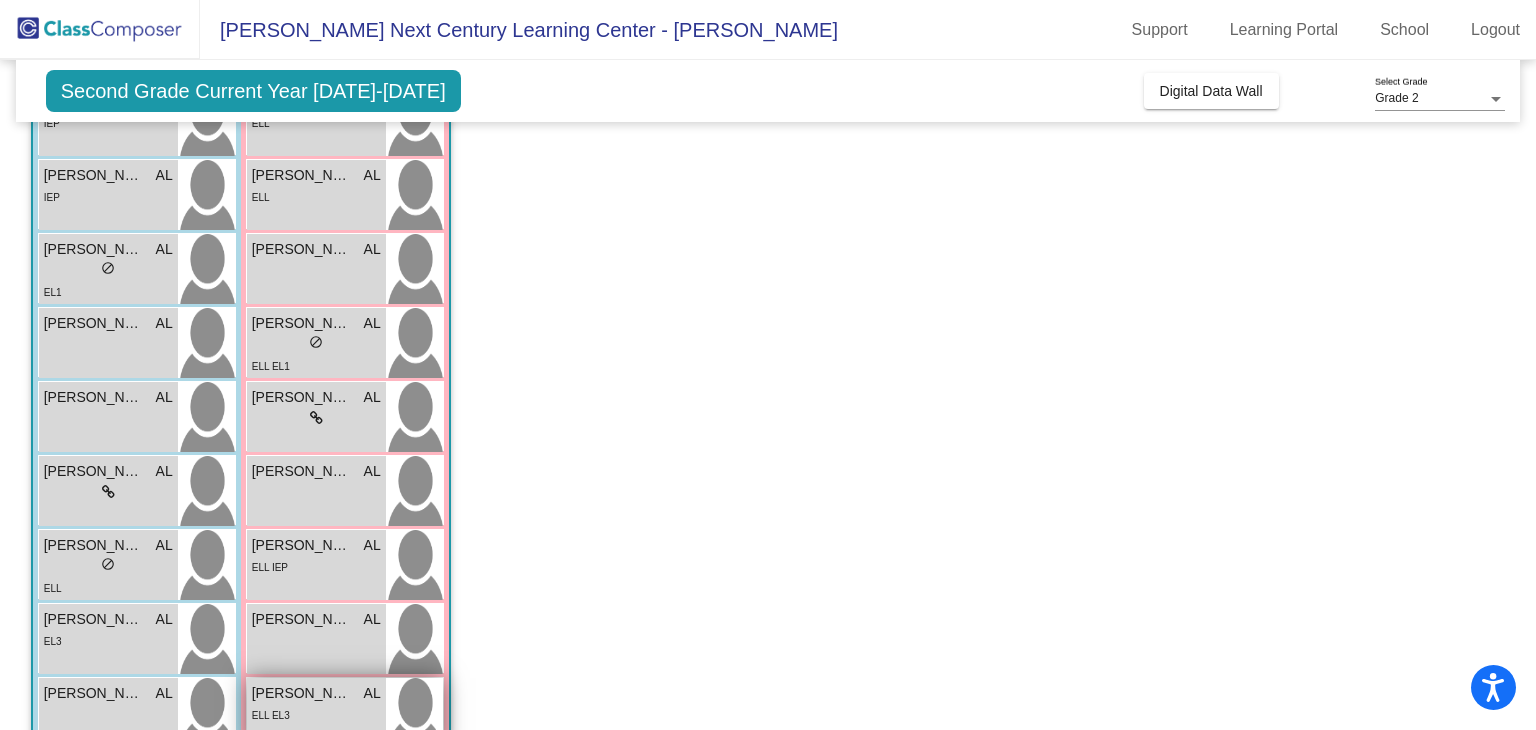 click on "ELL EL3" at bounding box center [271, 714] 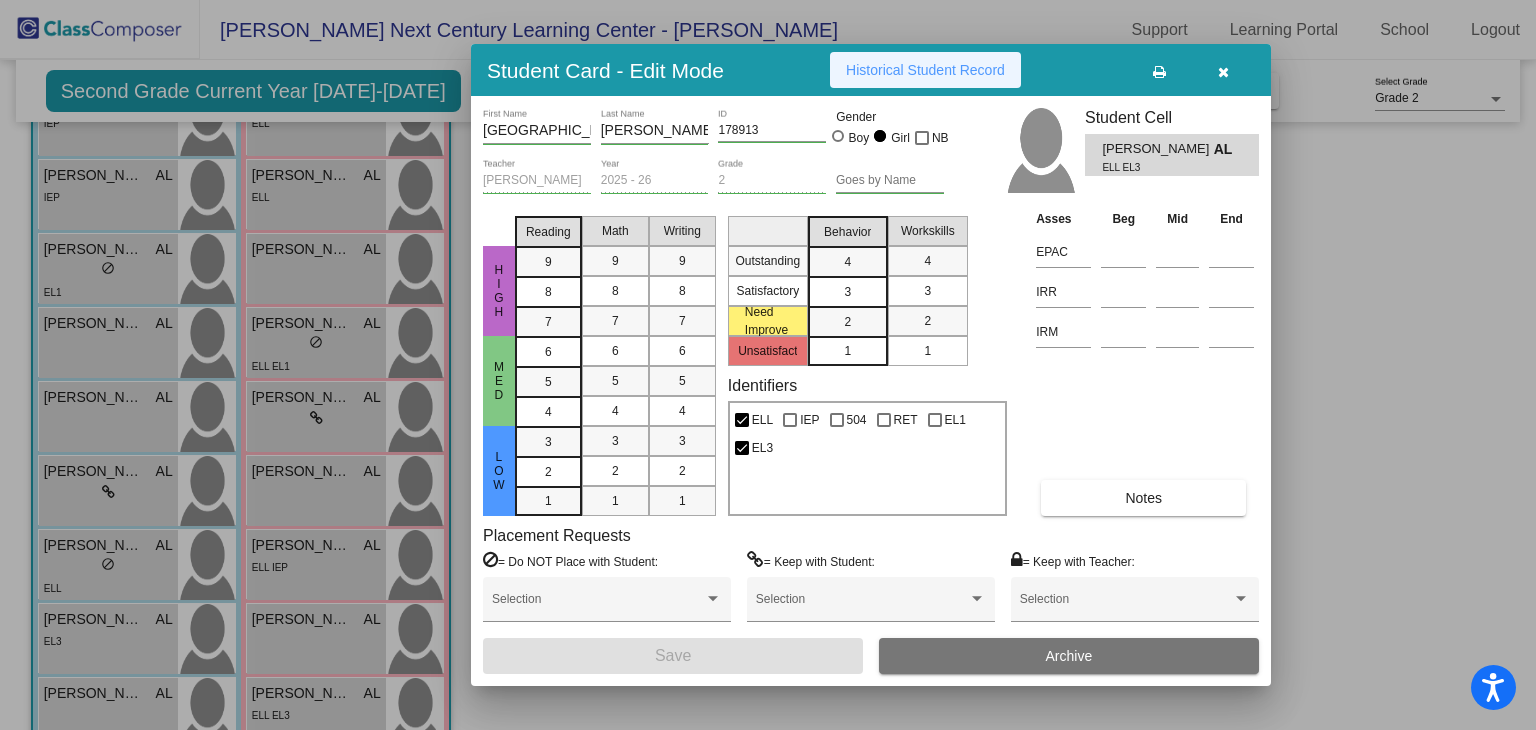 click on "Historical Student Record" at bounding box center [925, 70] 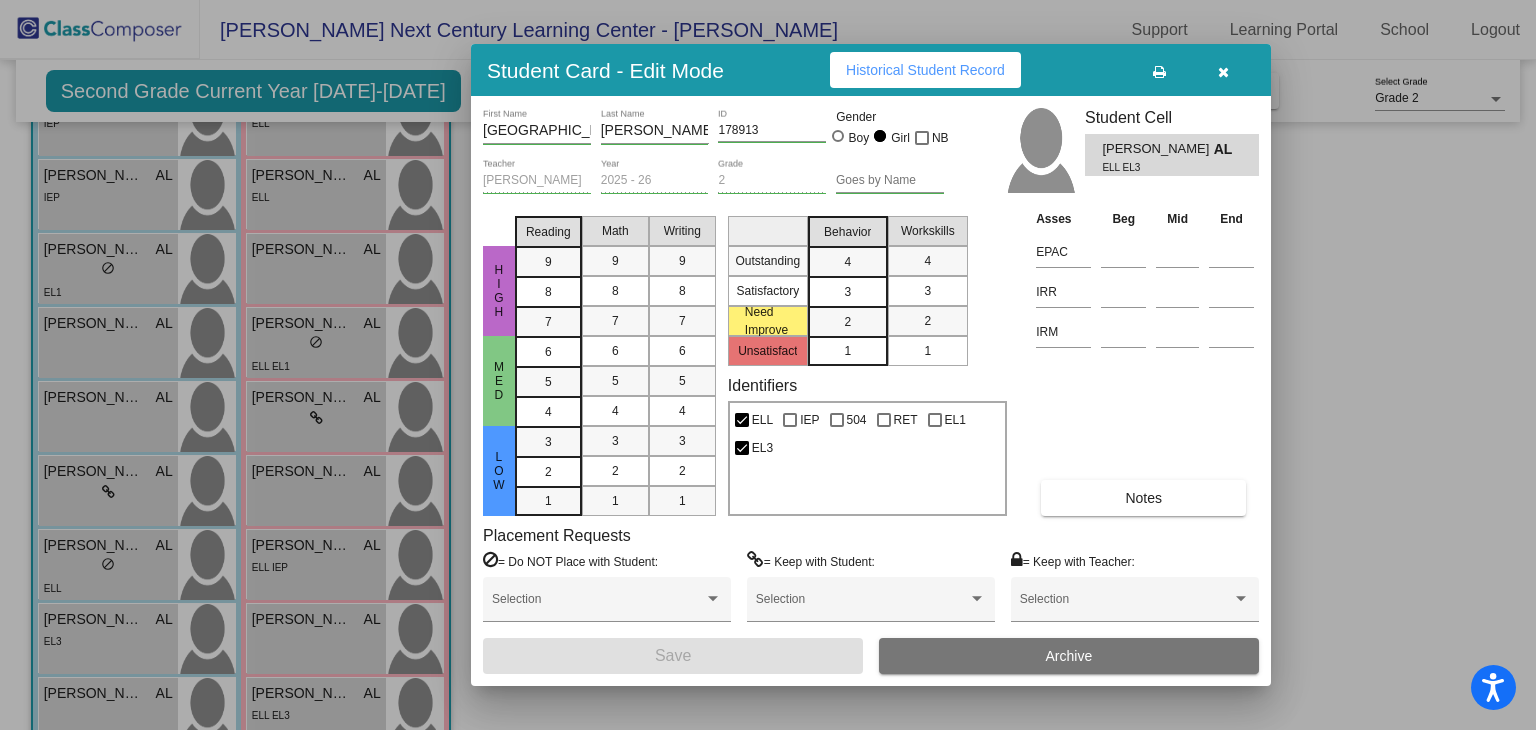 click at bounding box center [1223, 72] 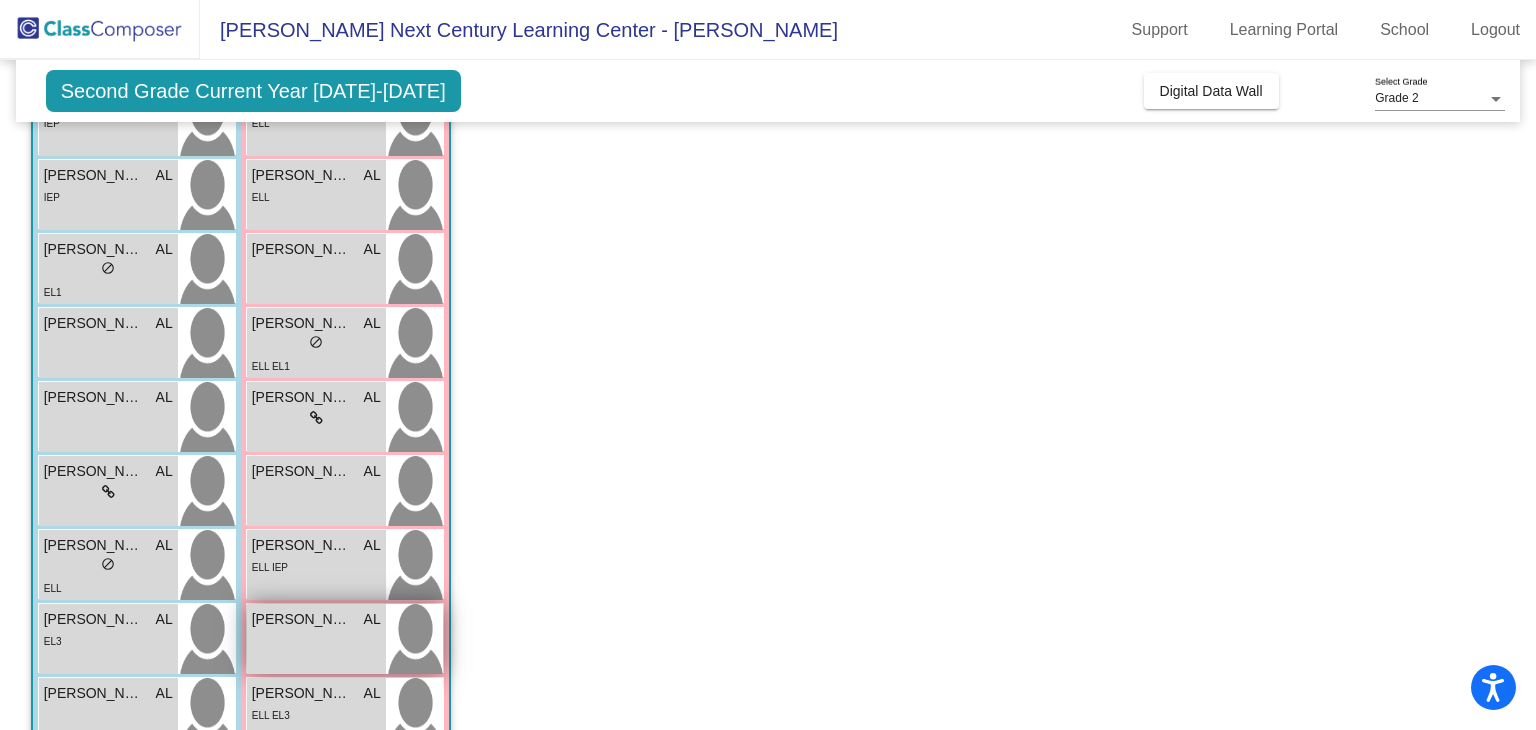 click on "[PERSON_NAME] AL lock do_not_disturb_alt" at bounding box center [316, 639] 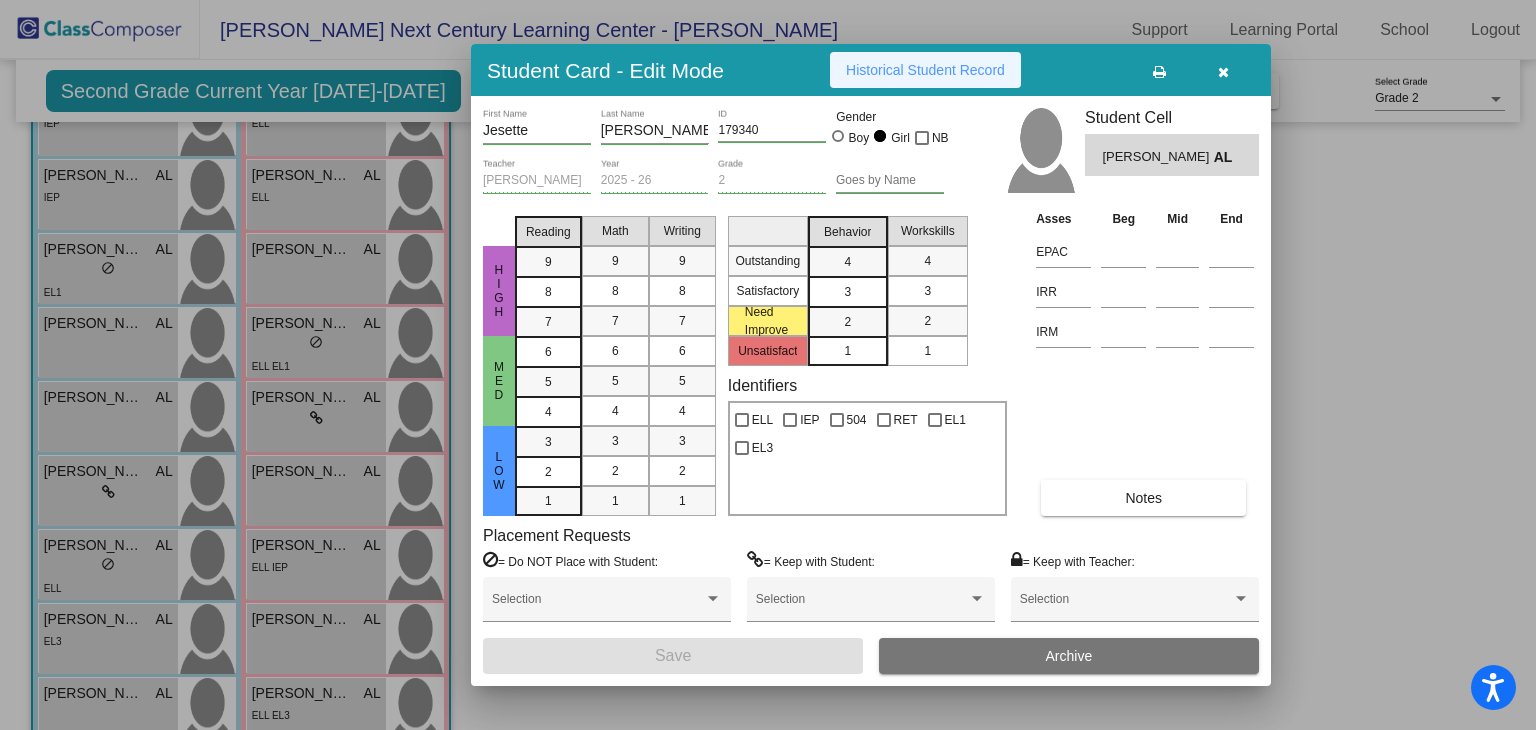 click on "Historical Student Record" at bounding box center [925, 70] 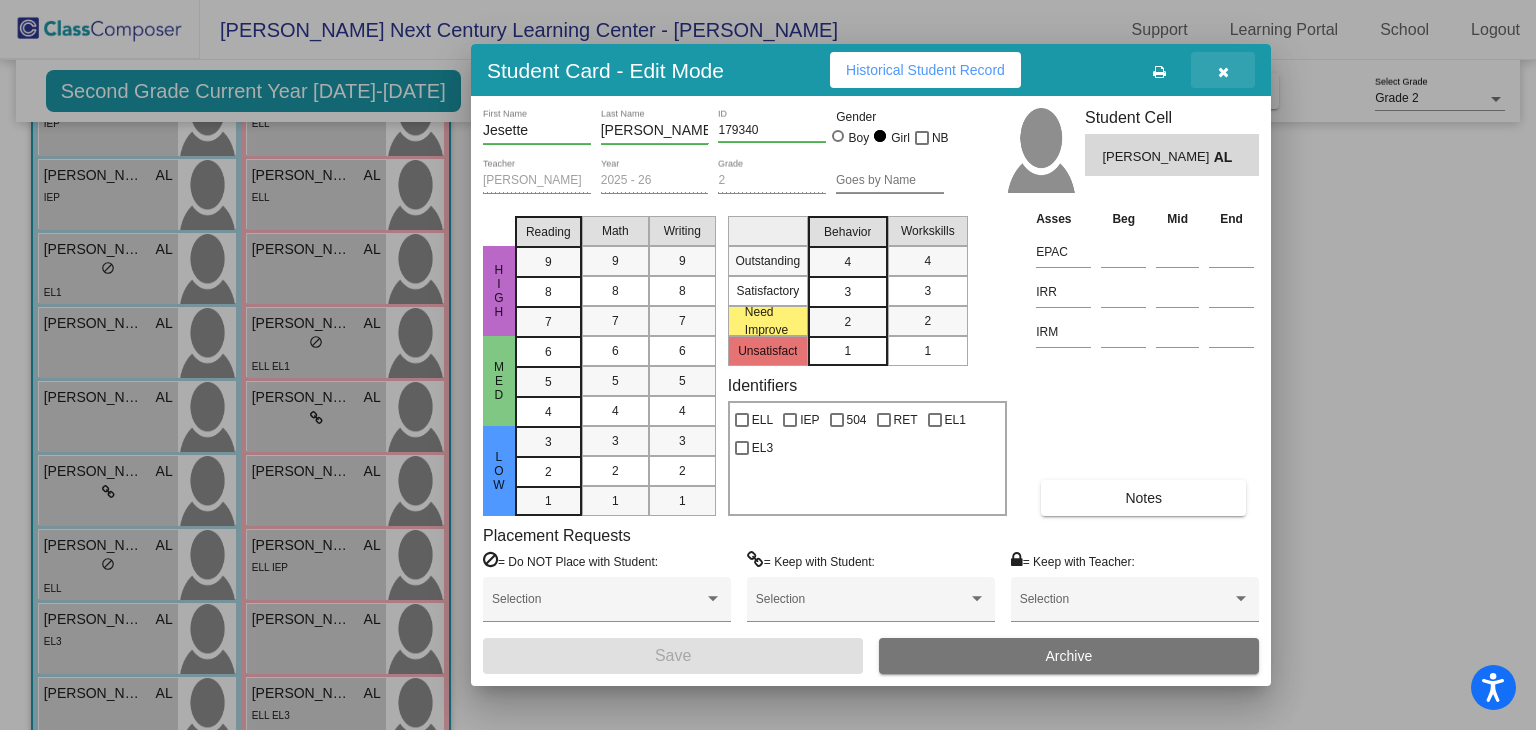 click at bounding box center (1223, 70) 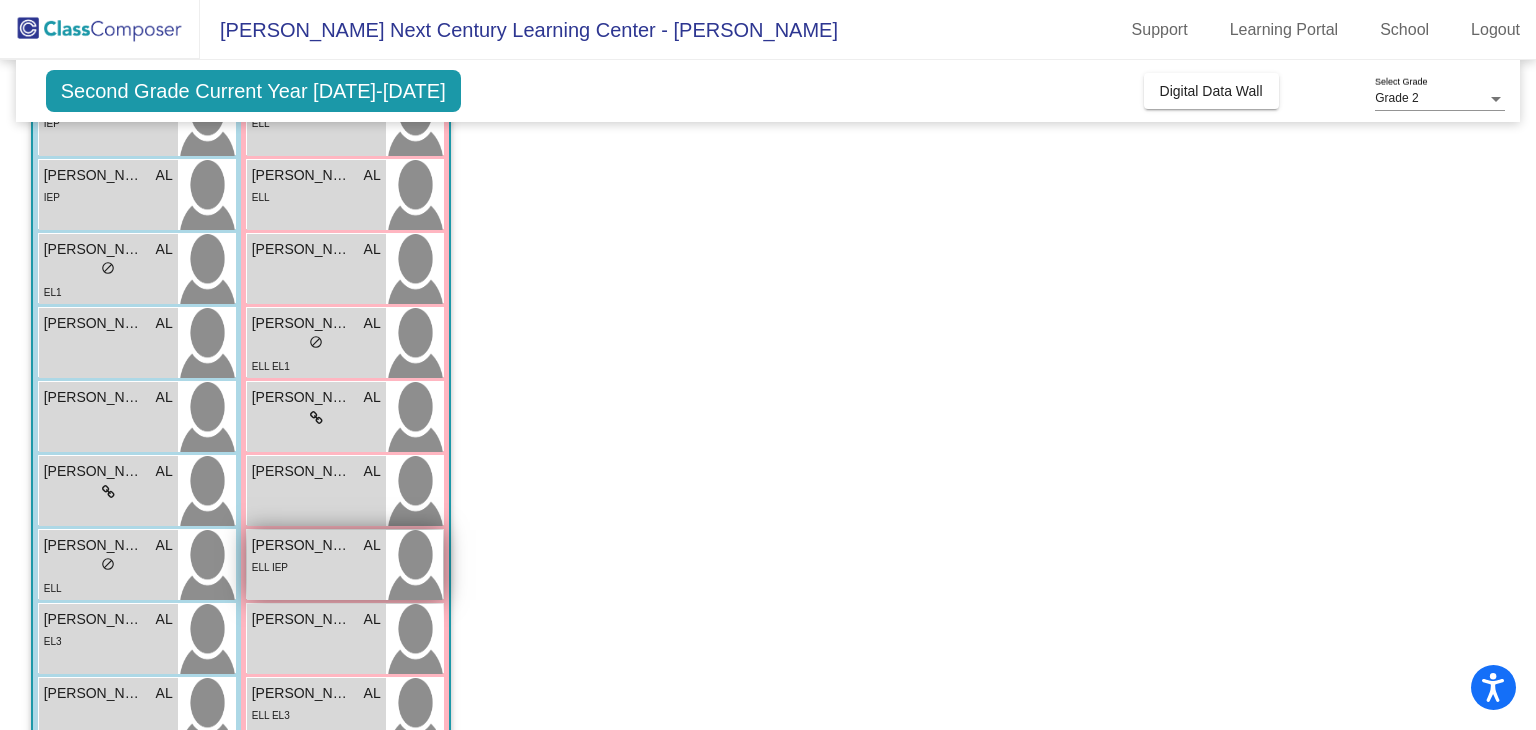 click on "[PERSON_NAME] [PERSON_NAME]" at bounding box center [302, 545] 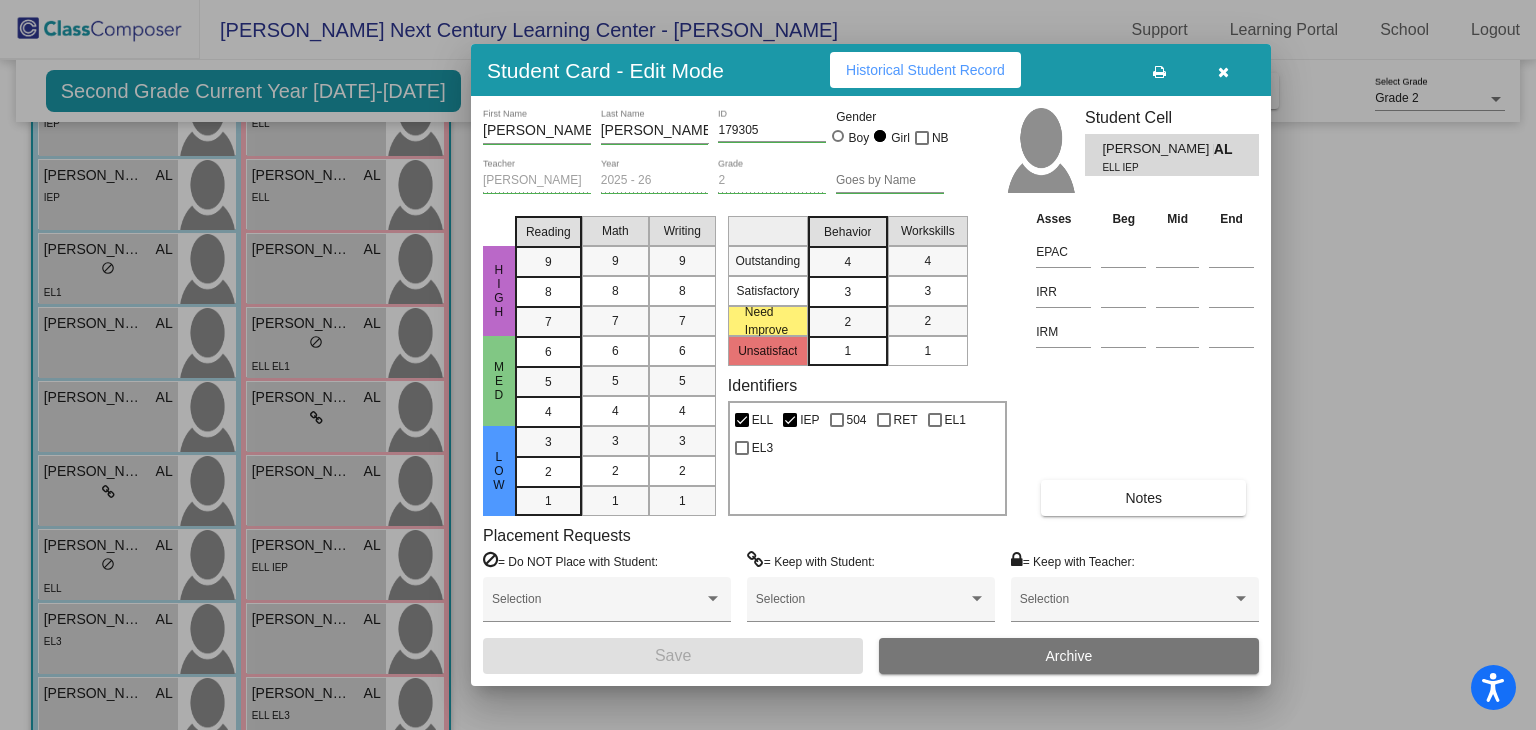click on "Historical Student Record" at bounding box center [925, 70] 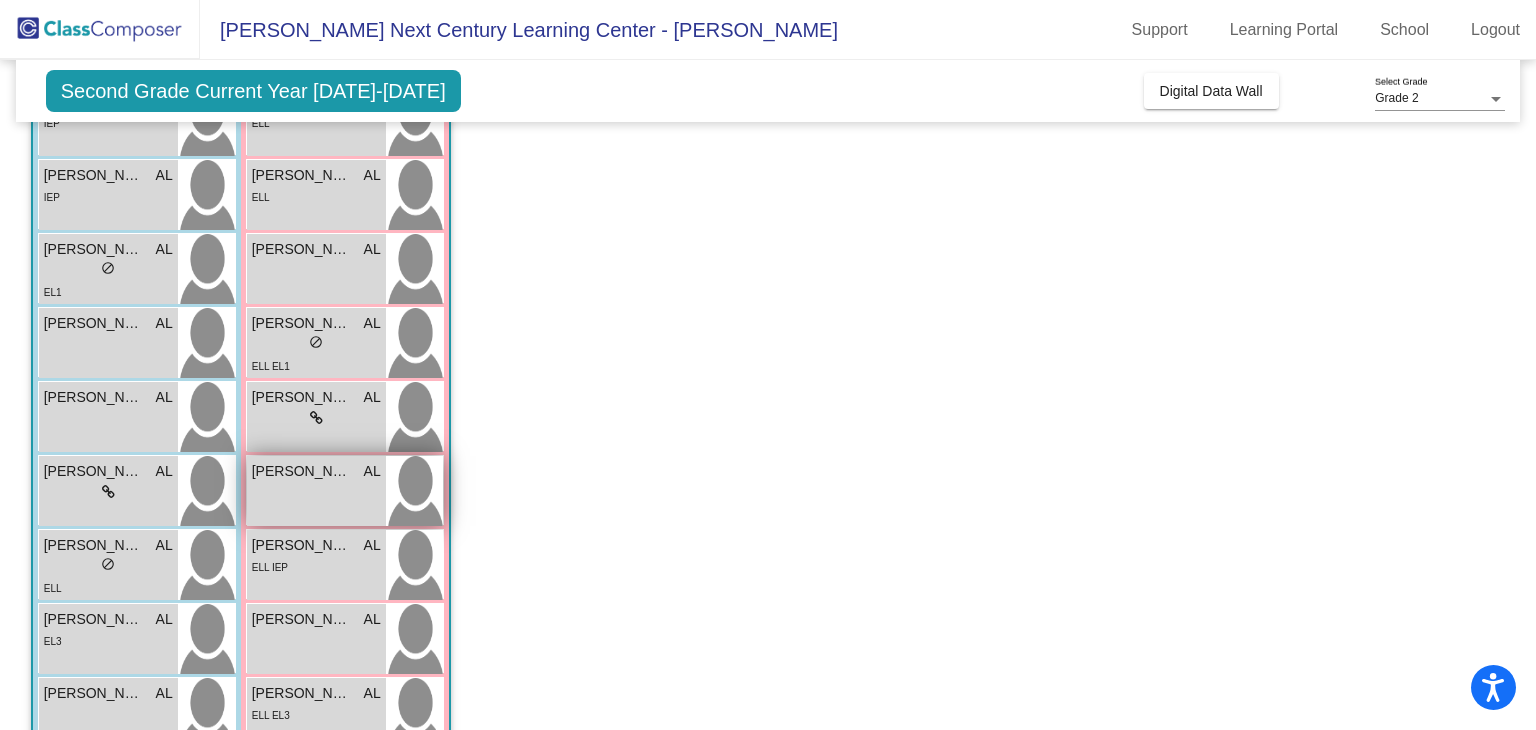 click on "[PERSON_NAME] AL lock do_not_disturb_alt" at bounding box center (316, 491) 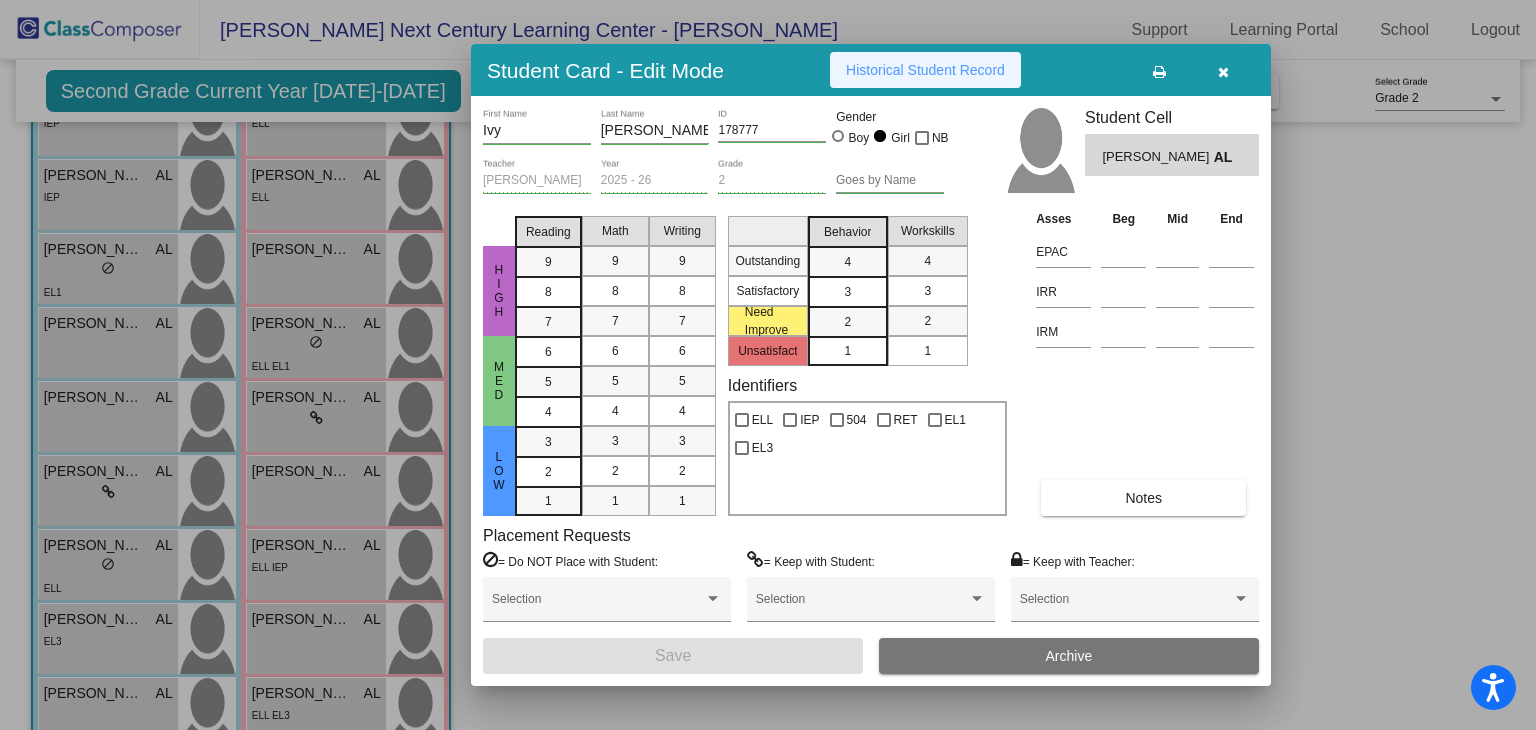 click on "Historical Student Record" at bounding box center [925, 70] 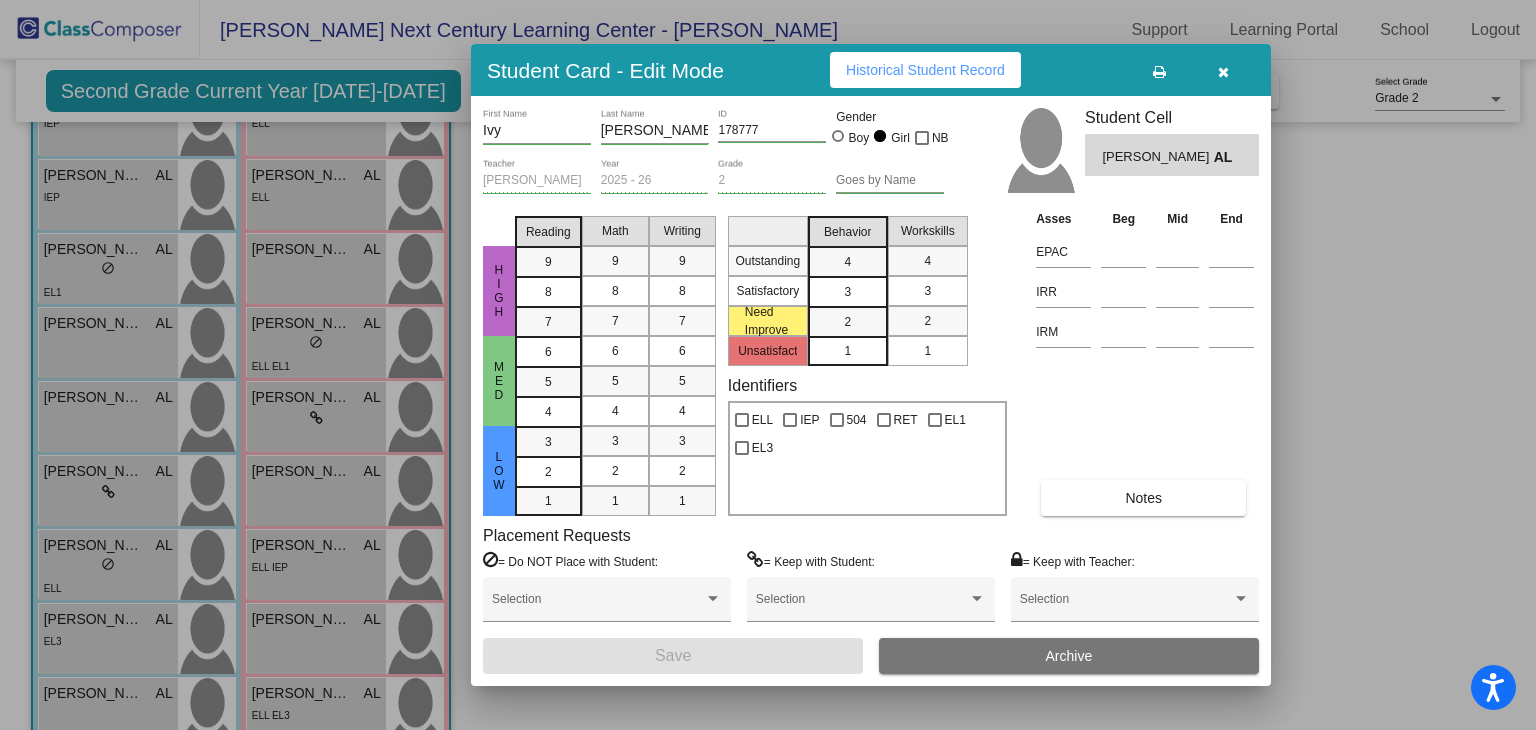 click at bounding box center [1223, 72] 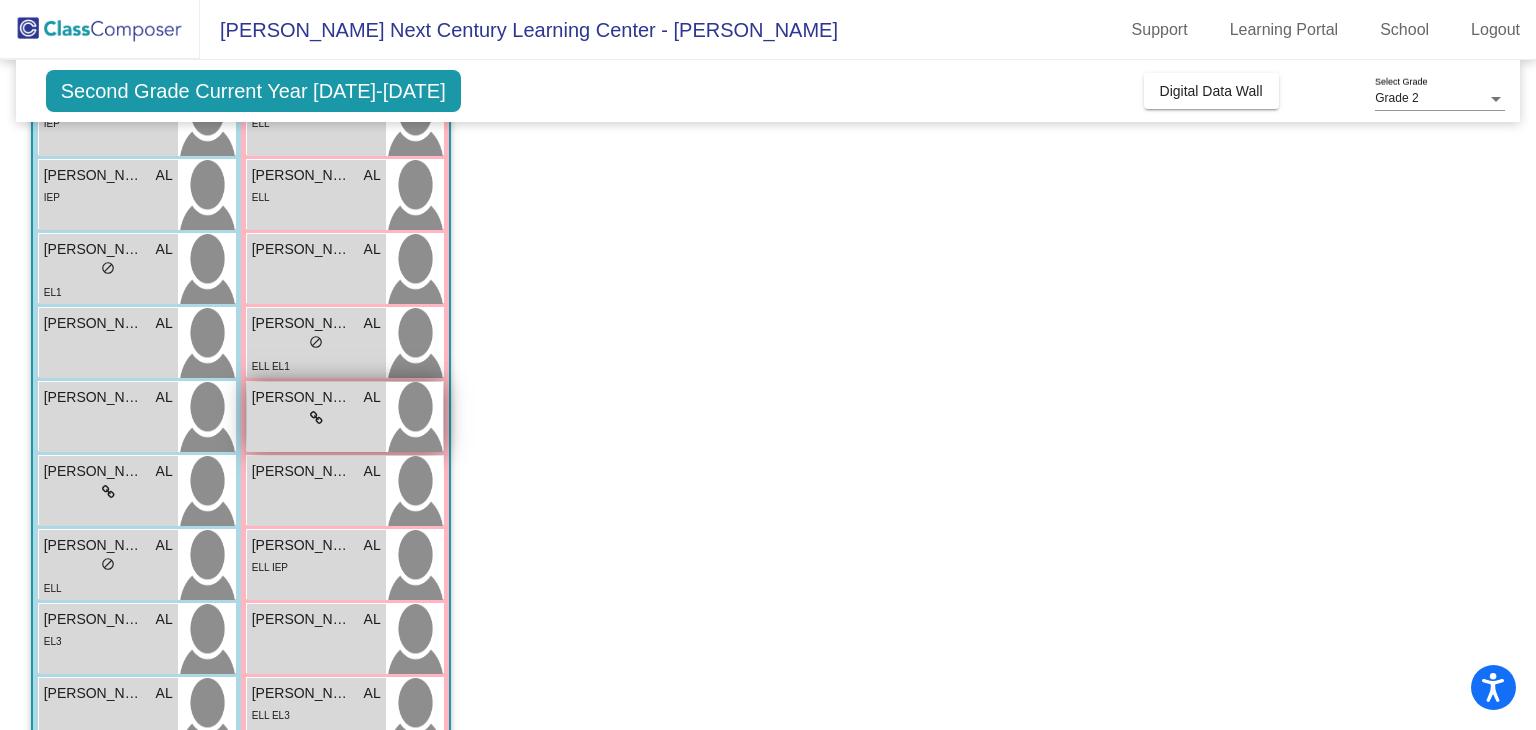 click on "lock do_not_disturb_alt" at bounding box center [316, 418] 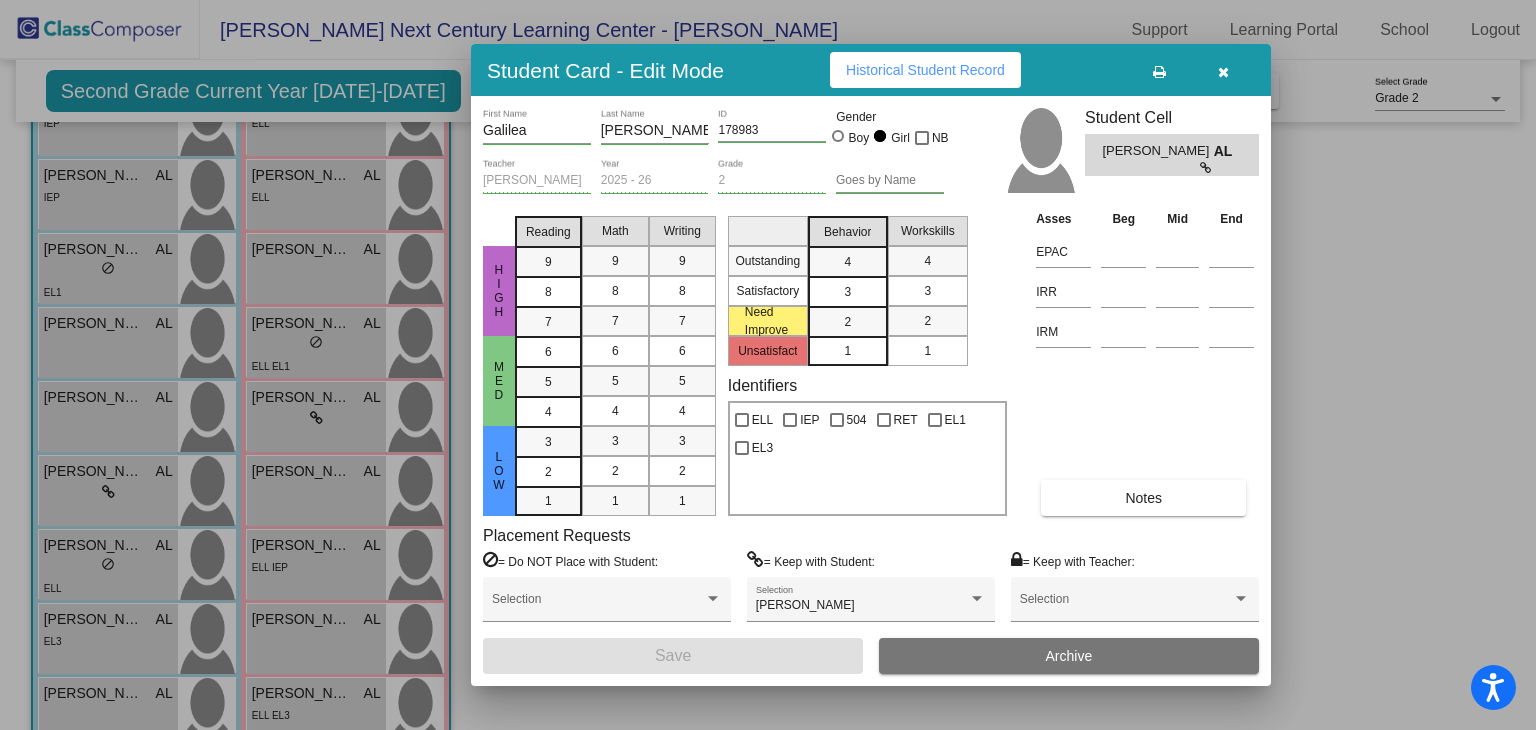 click on "Historical Student Record" at bounding box center (925, 70) 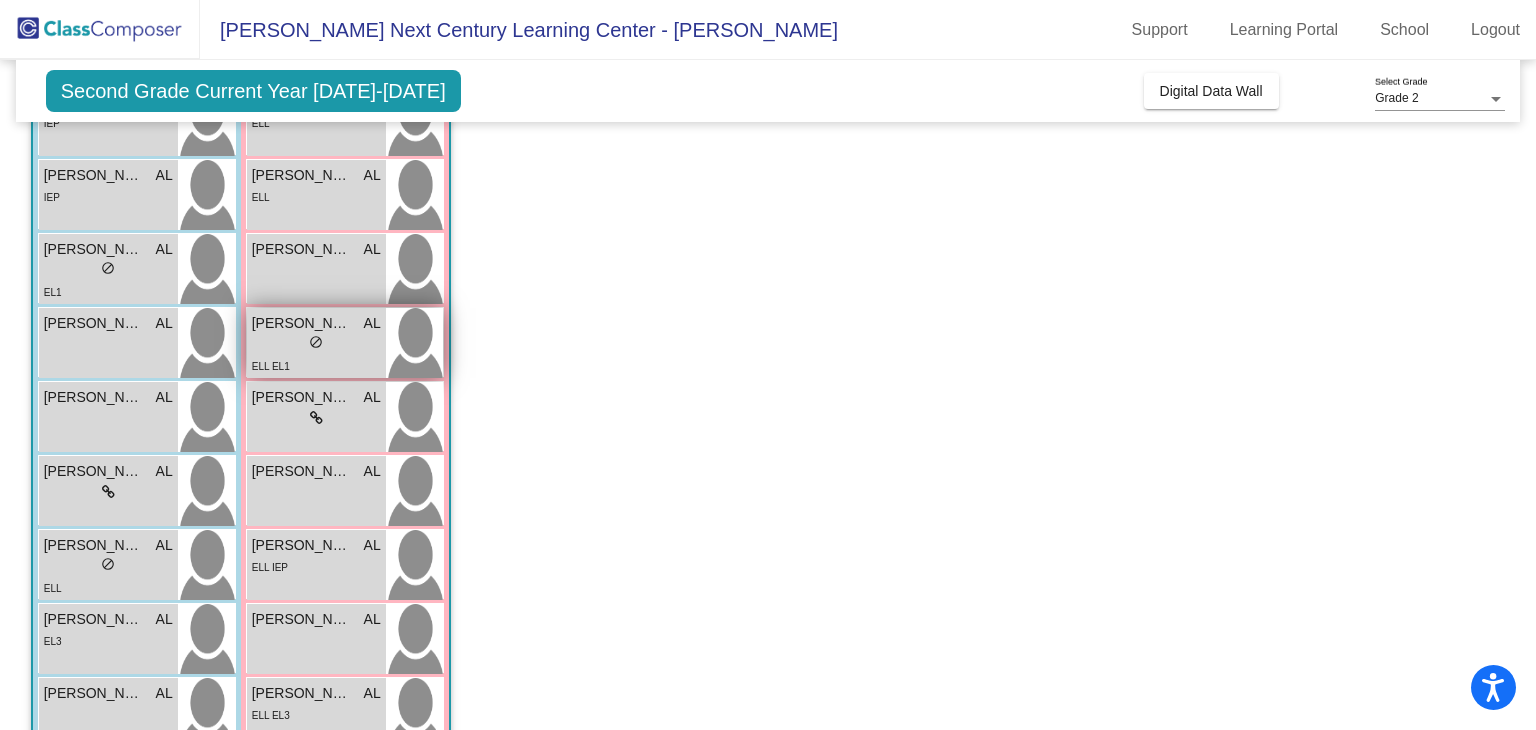 click on "lock do_not_disturb_alt" at bounding box center (316, 344) 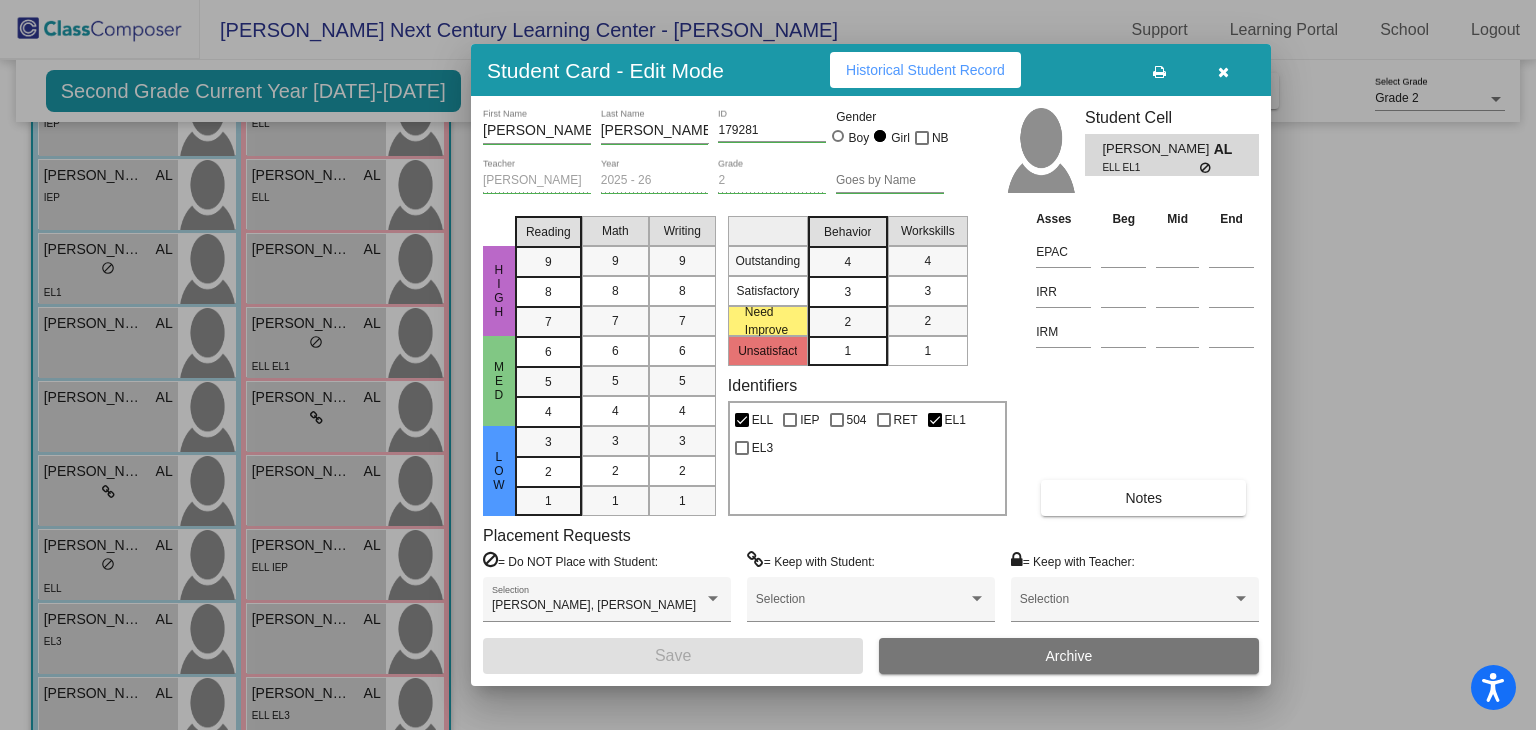 click on "Historical Student Record" at bounding box center (925, 70) 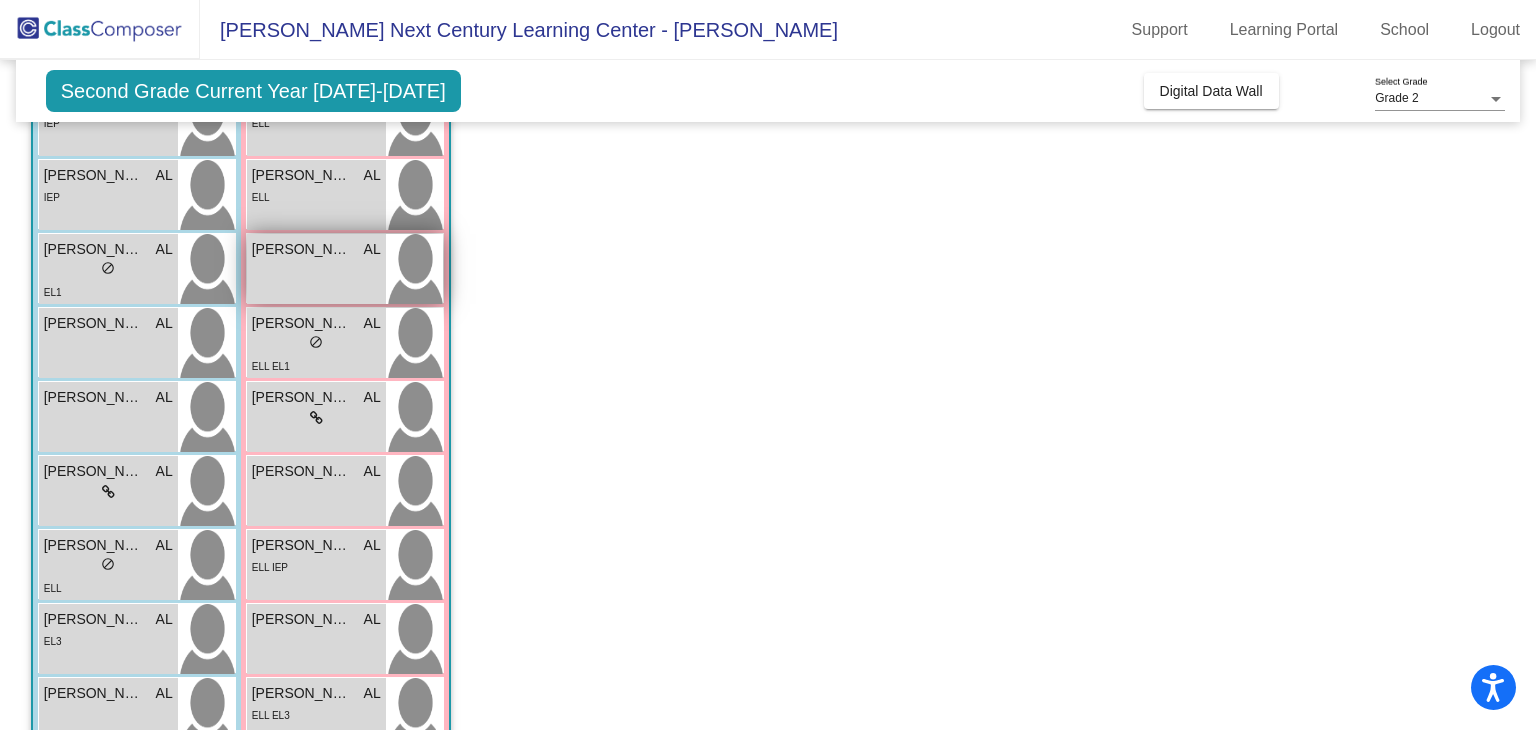 click on "[PERSON_NAME] AL lock do_not_disturb_alt" at bounding box center (316, 269) 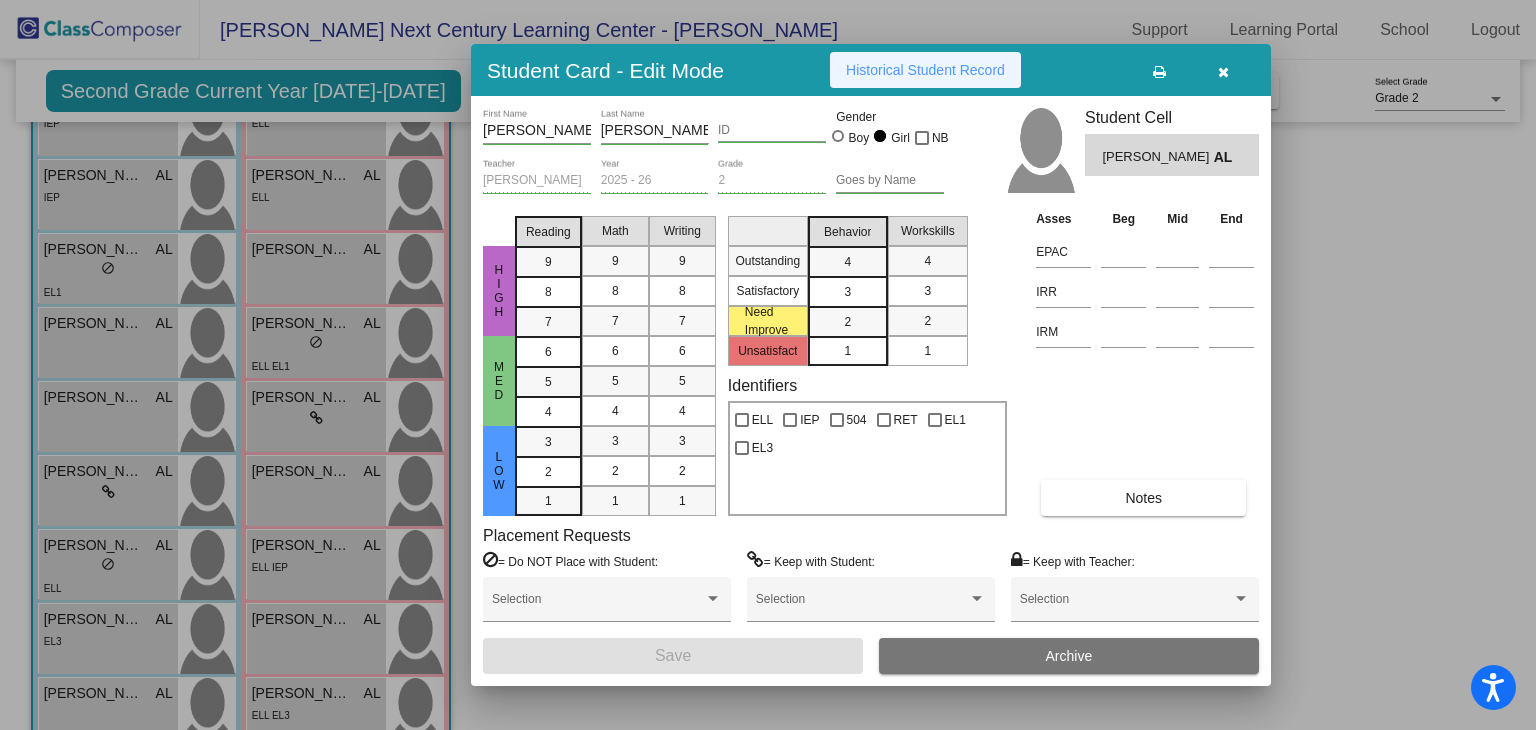 click on "Historical Student Record" at bounding box center (925, 70) 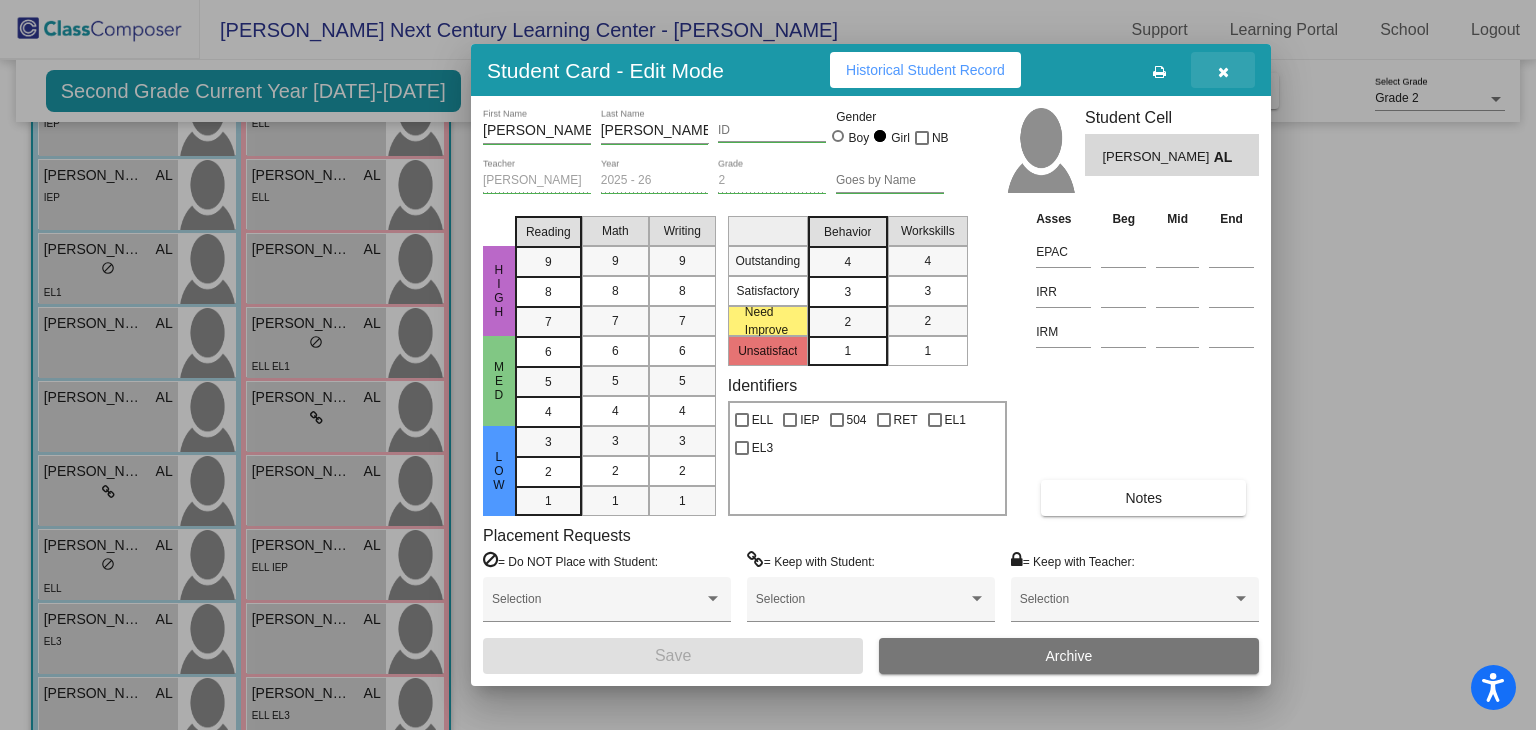 click at bounding box center [1223, 70] 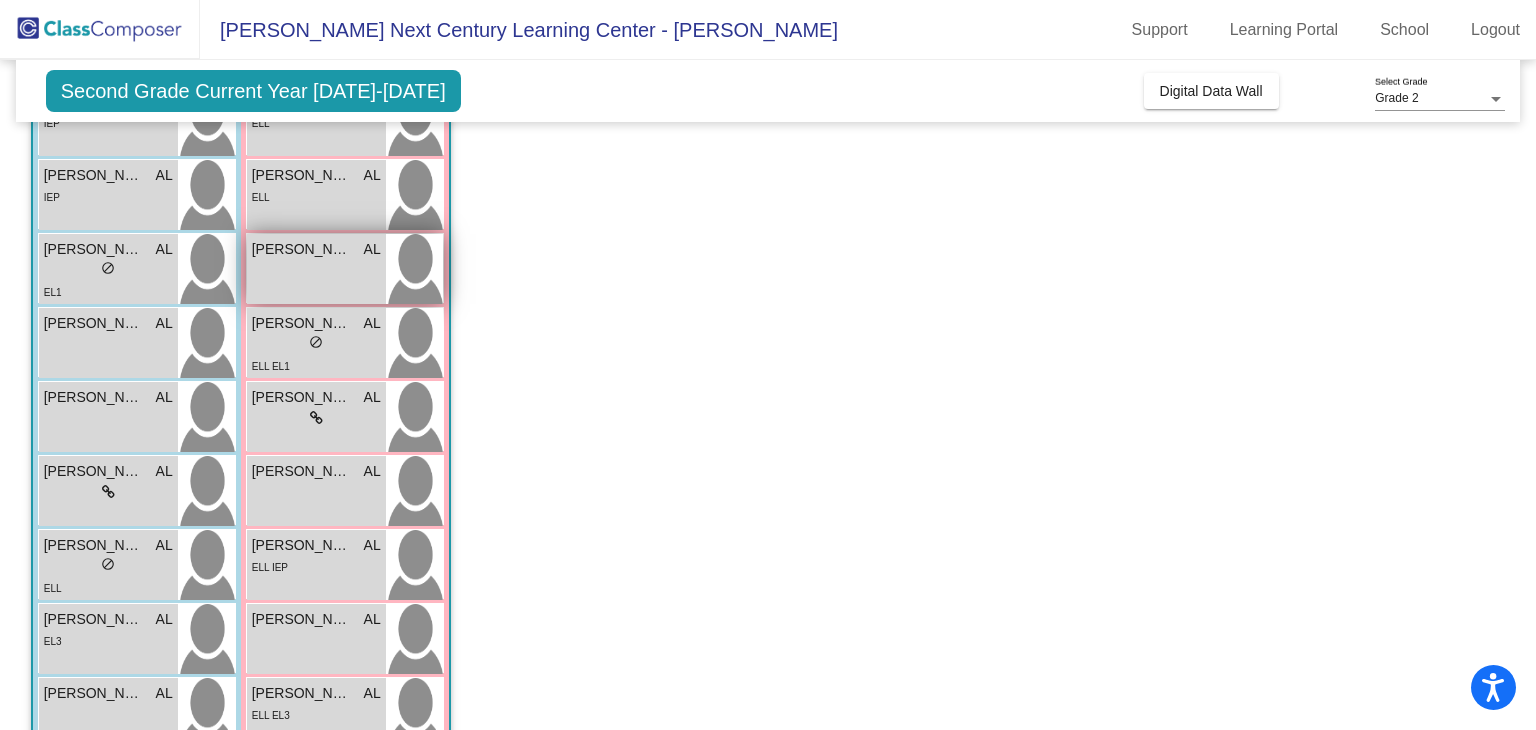 click on "[PERSON_NAME] AL lock do_not_disturb_alt" at bounding box center (316, 269) 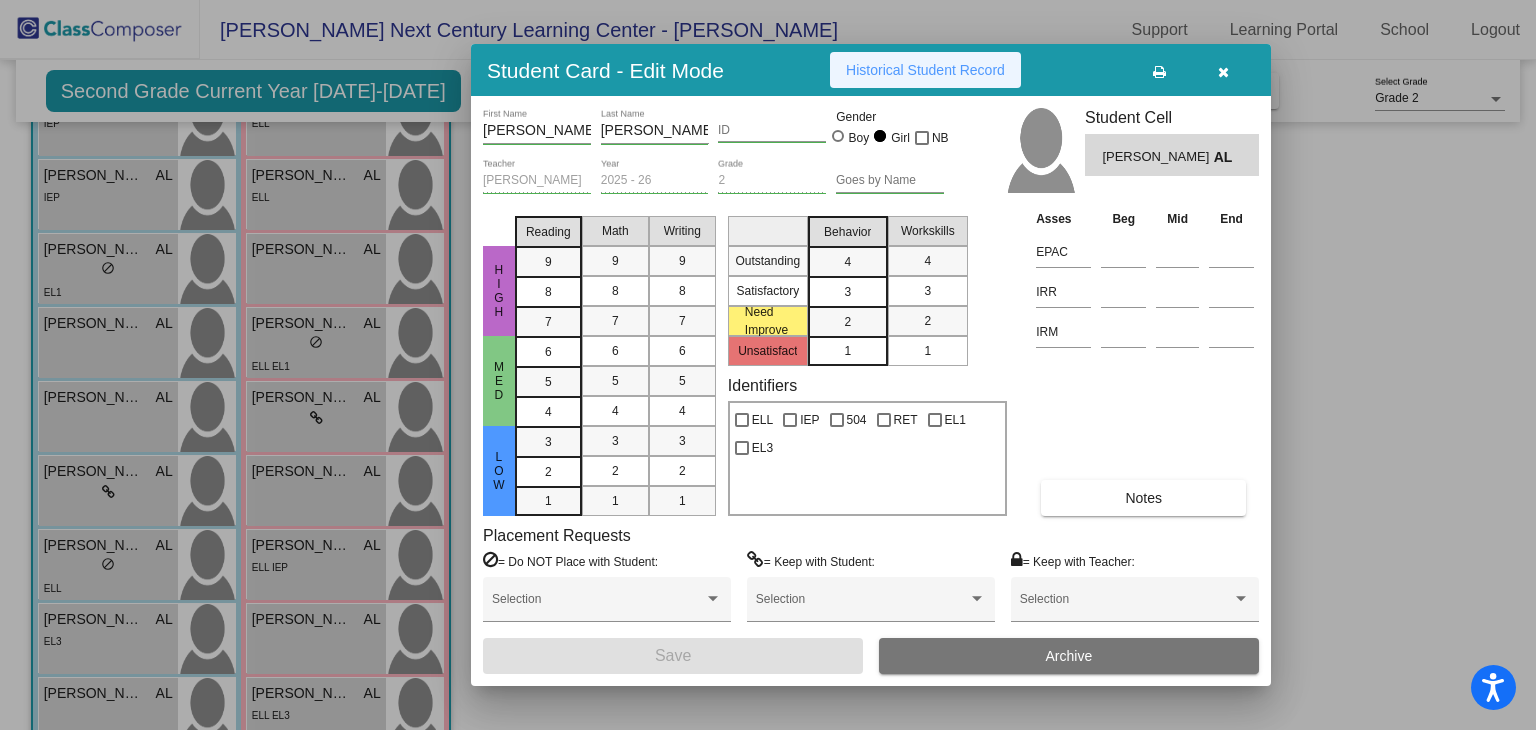 click on "Historical Student Record" at bounding box center (925, 70) 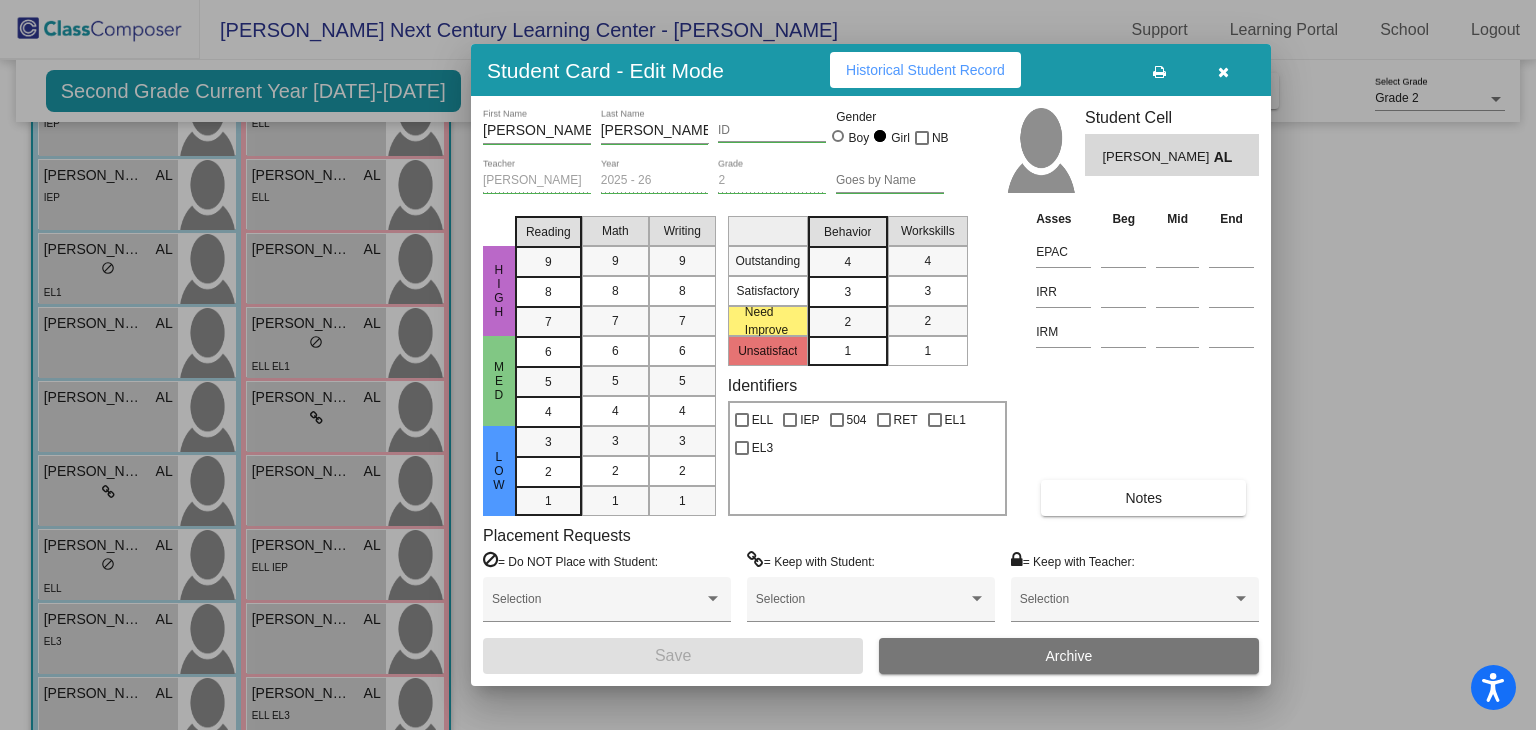 click at bounding box center (1223, 70) 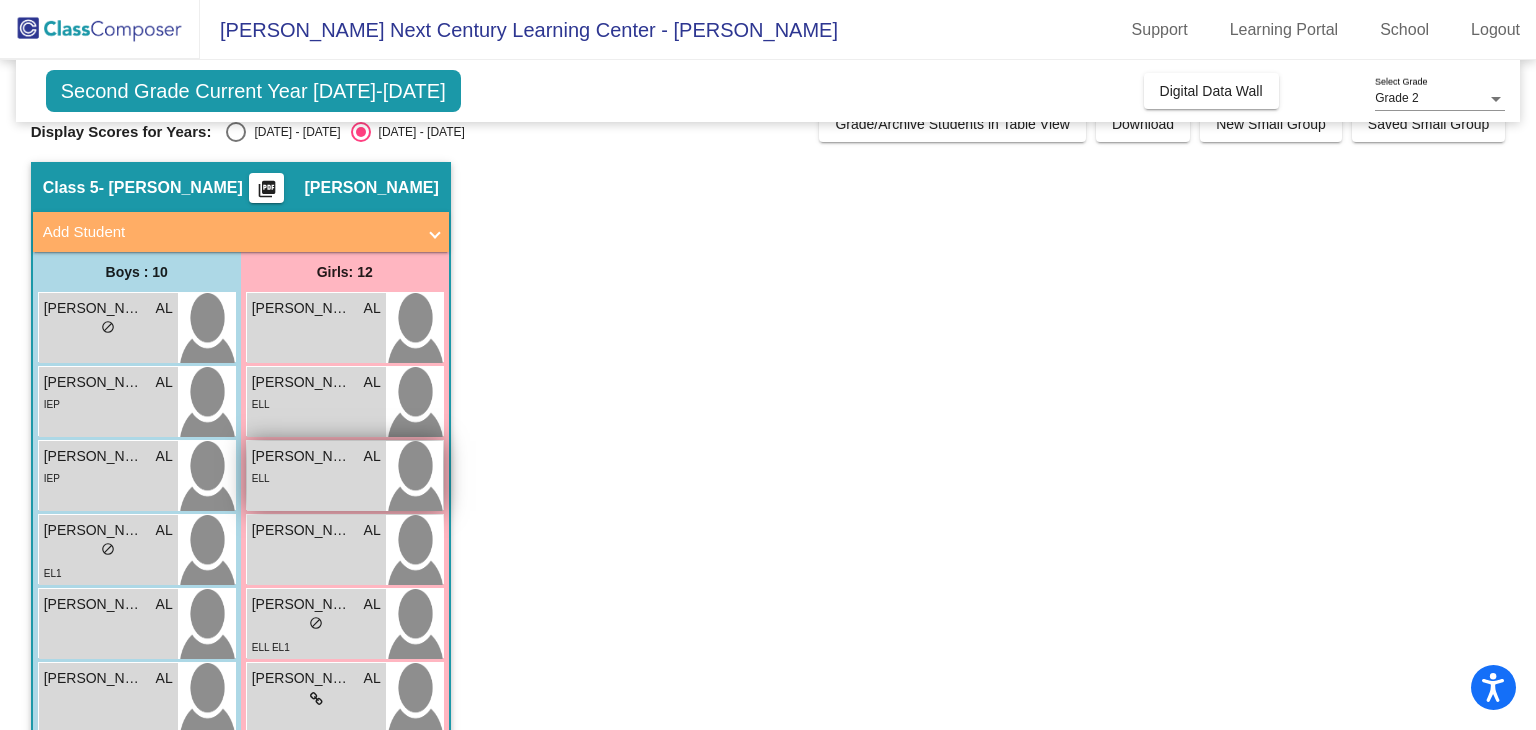 scroll, scrollTop: 0, scrollLeft: 0, axis: both 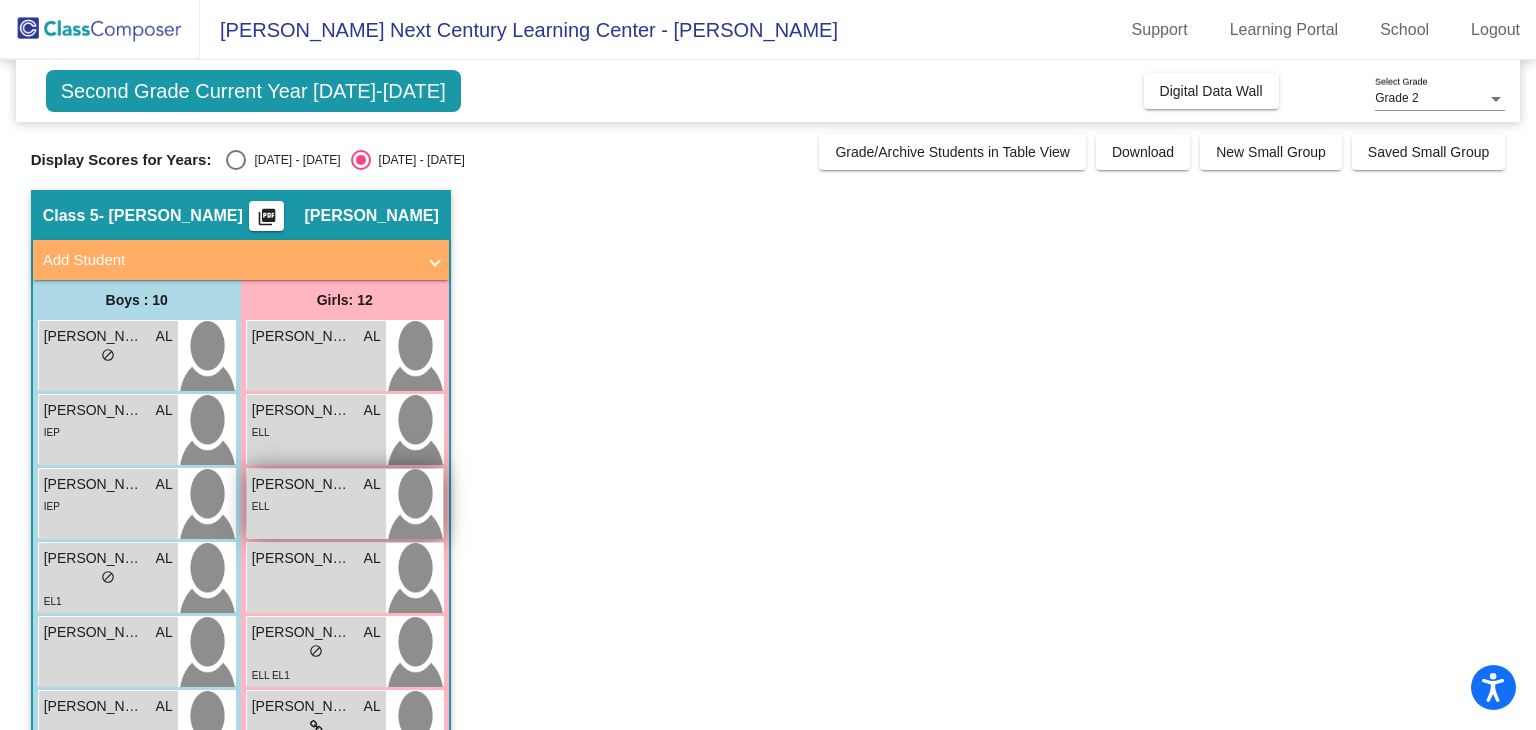 click on "ELL" at bounding box center [316, 505] 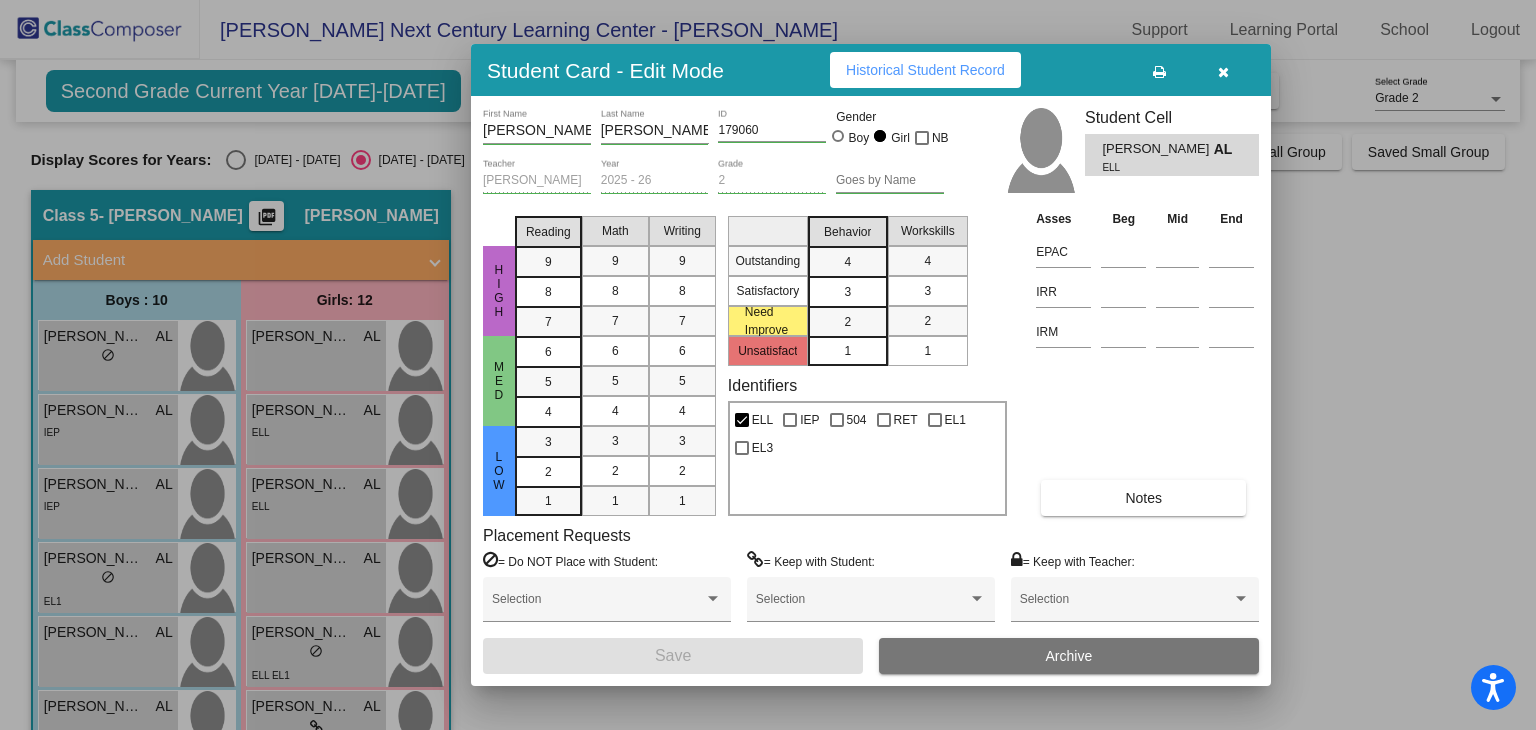 click on "Historical Student Record" at bounding box center [925, 70] 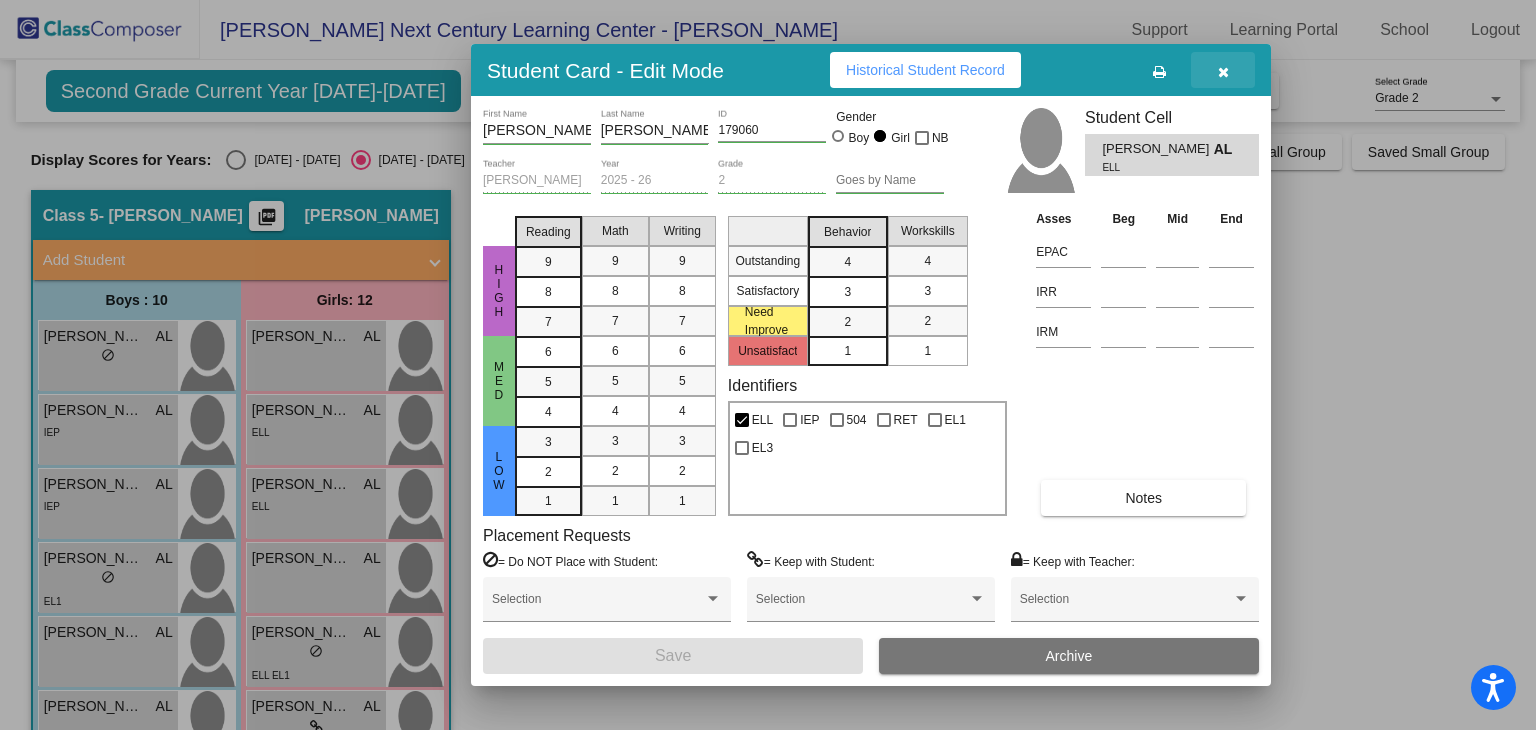 click at bounding box center [1223, 70] 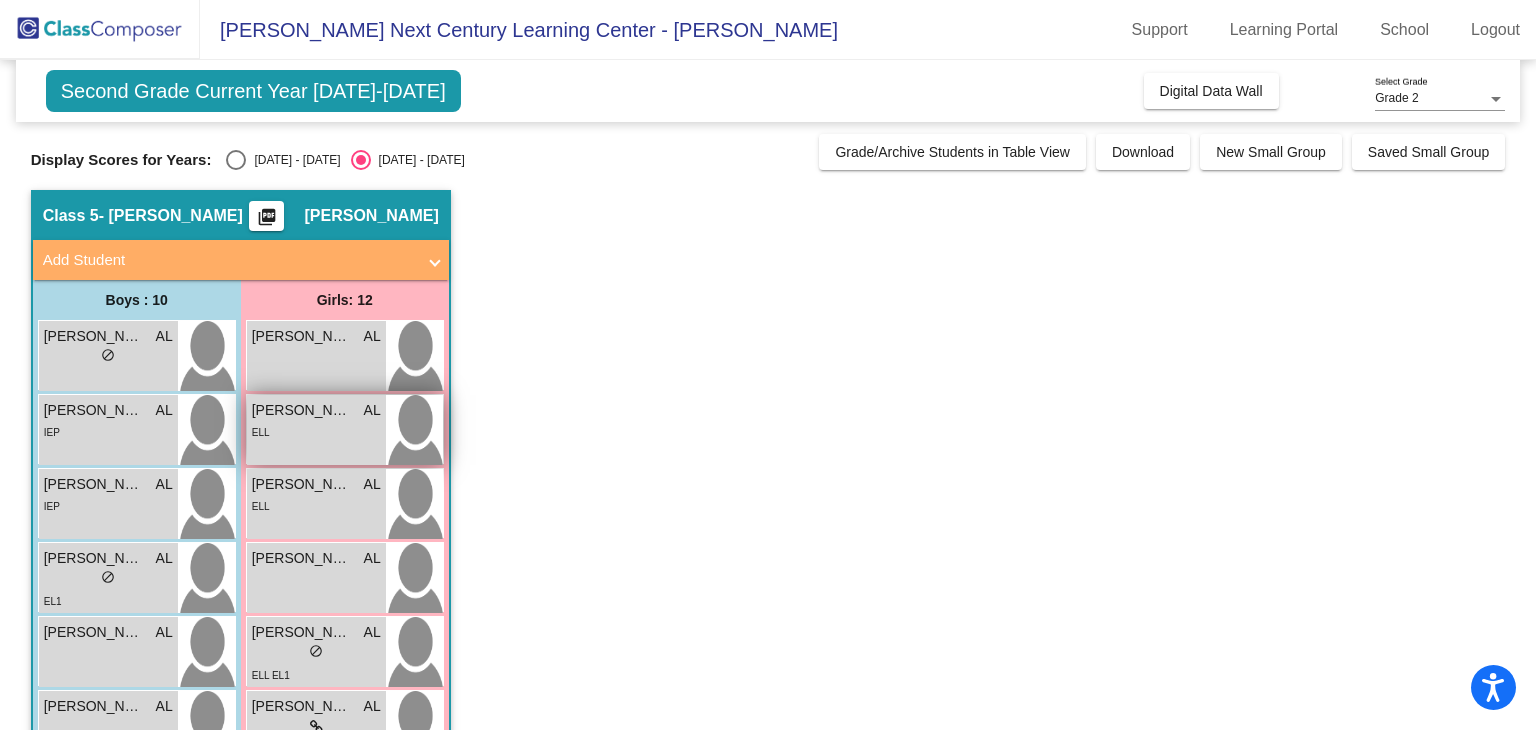 click on "ELL" at bounding box center (316, 431) 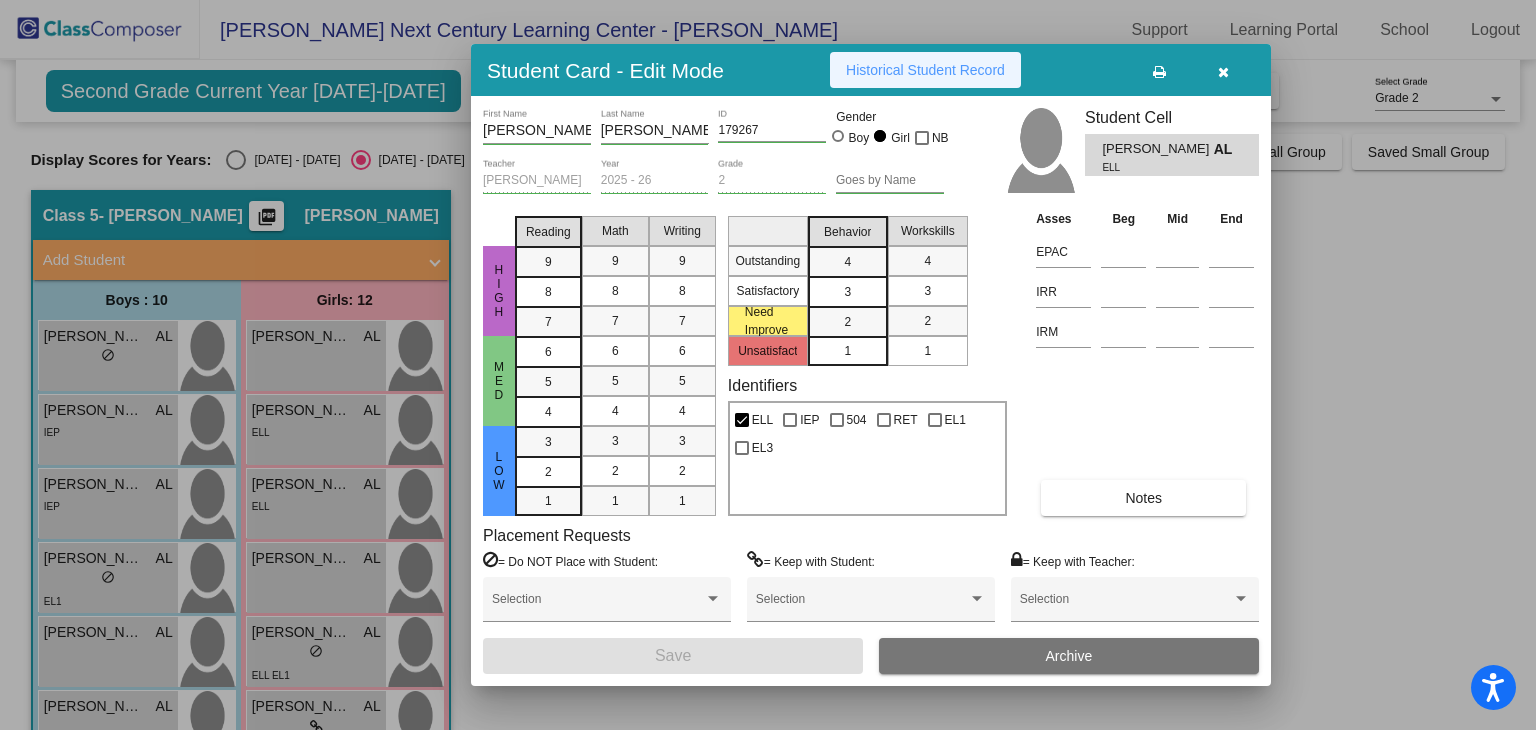 click on "Historical Student Record" at bounding box center (925, 70) 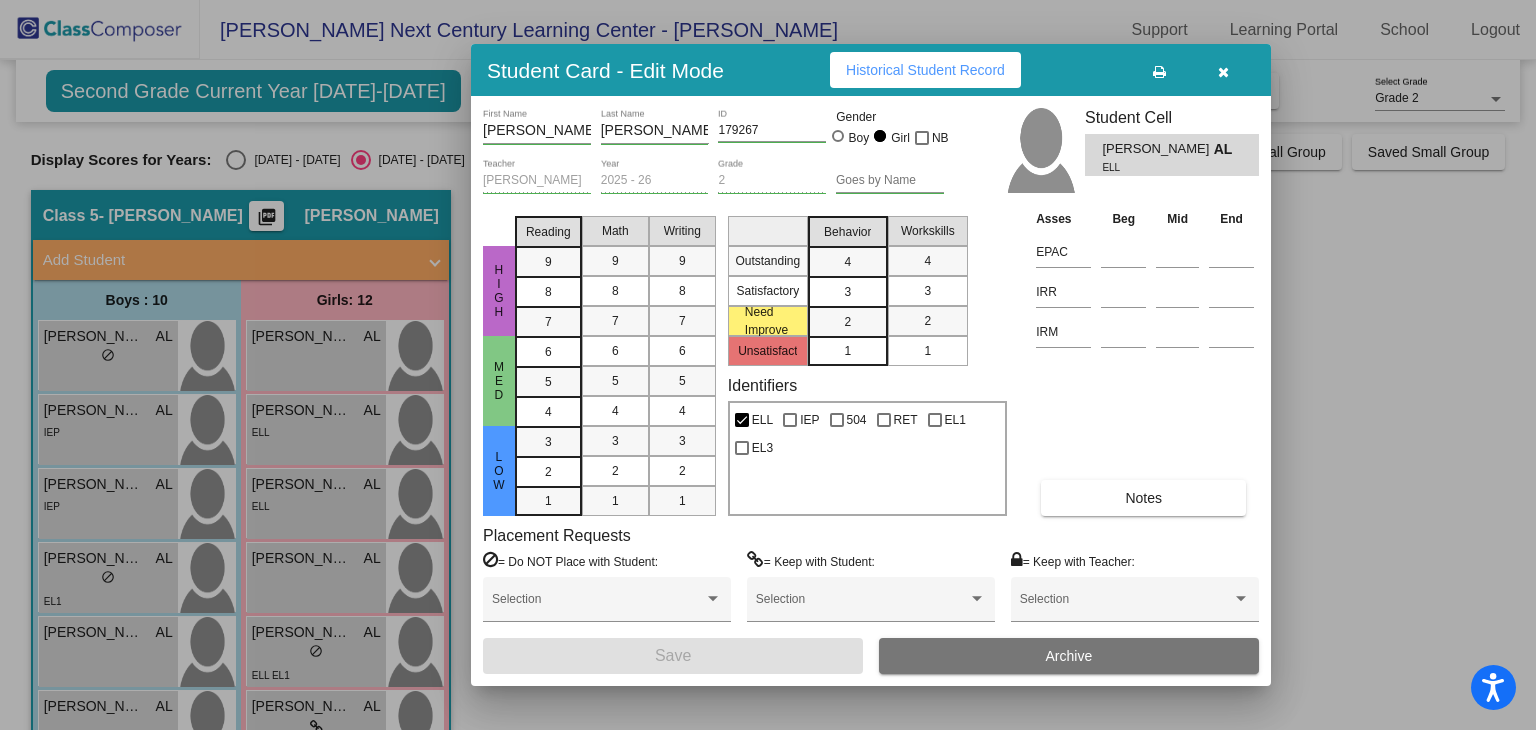 click at bounding box center (1223, 70) 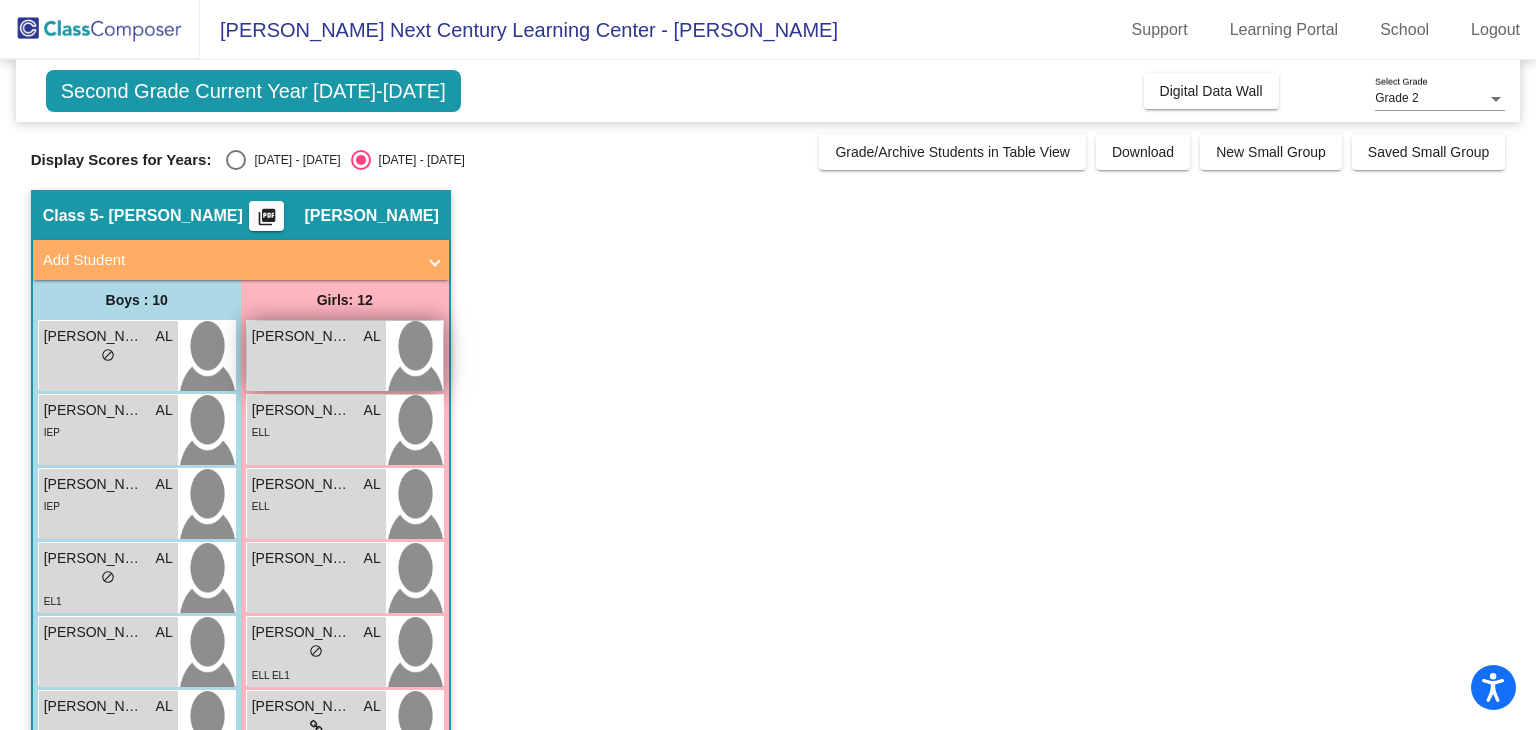 click on "[PERSON_NAME] AL lock do_not_disturb_alt" at bounding box center (316, 356) 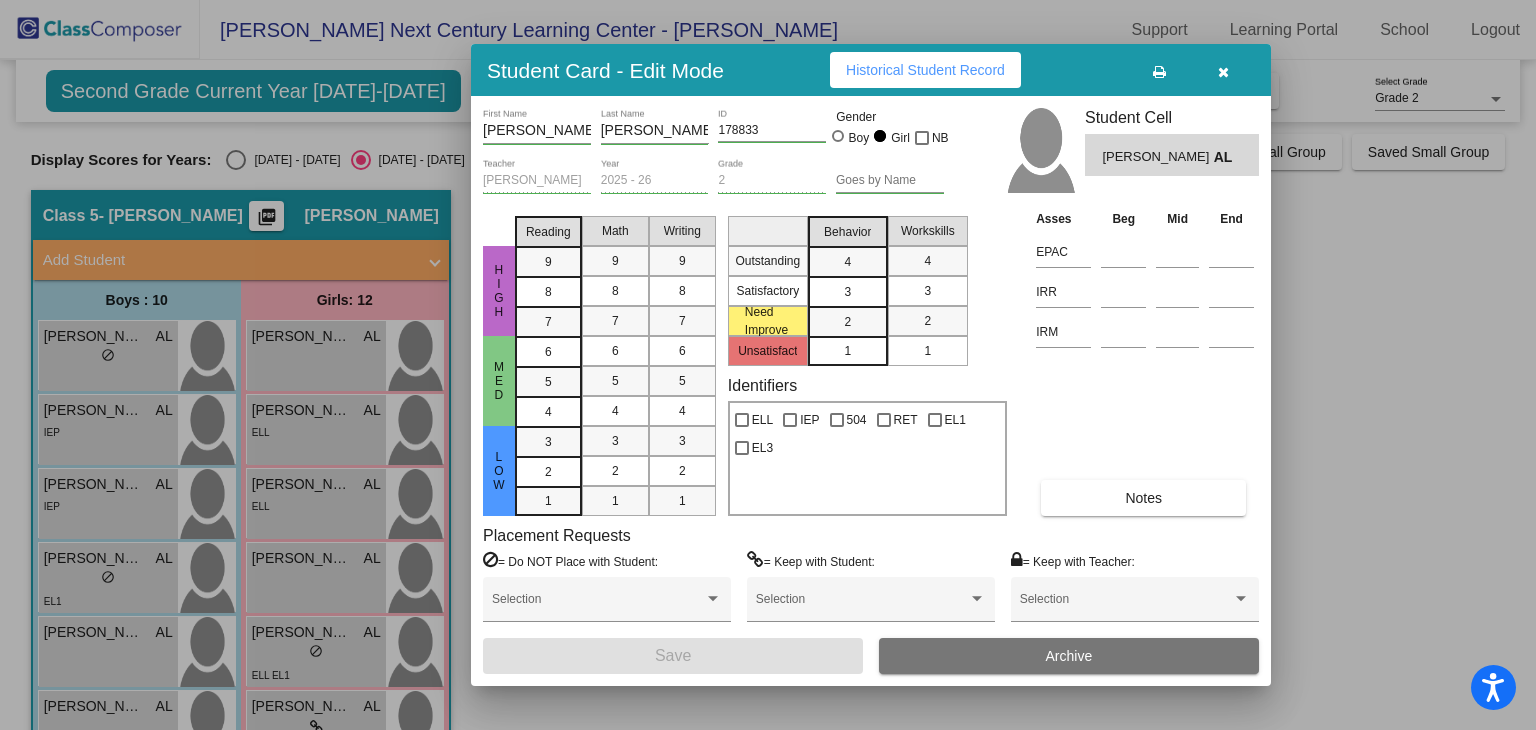 click on "Historical Student Record" at bounding box center (925, 70) 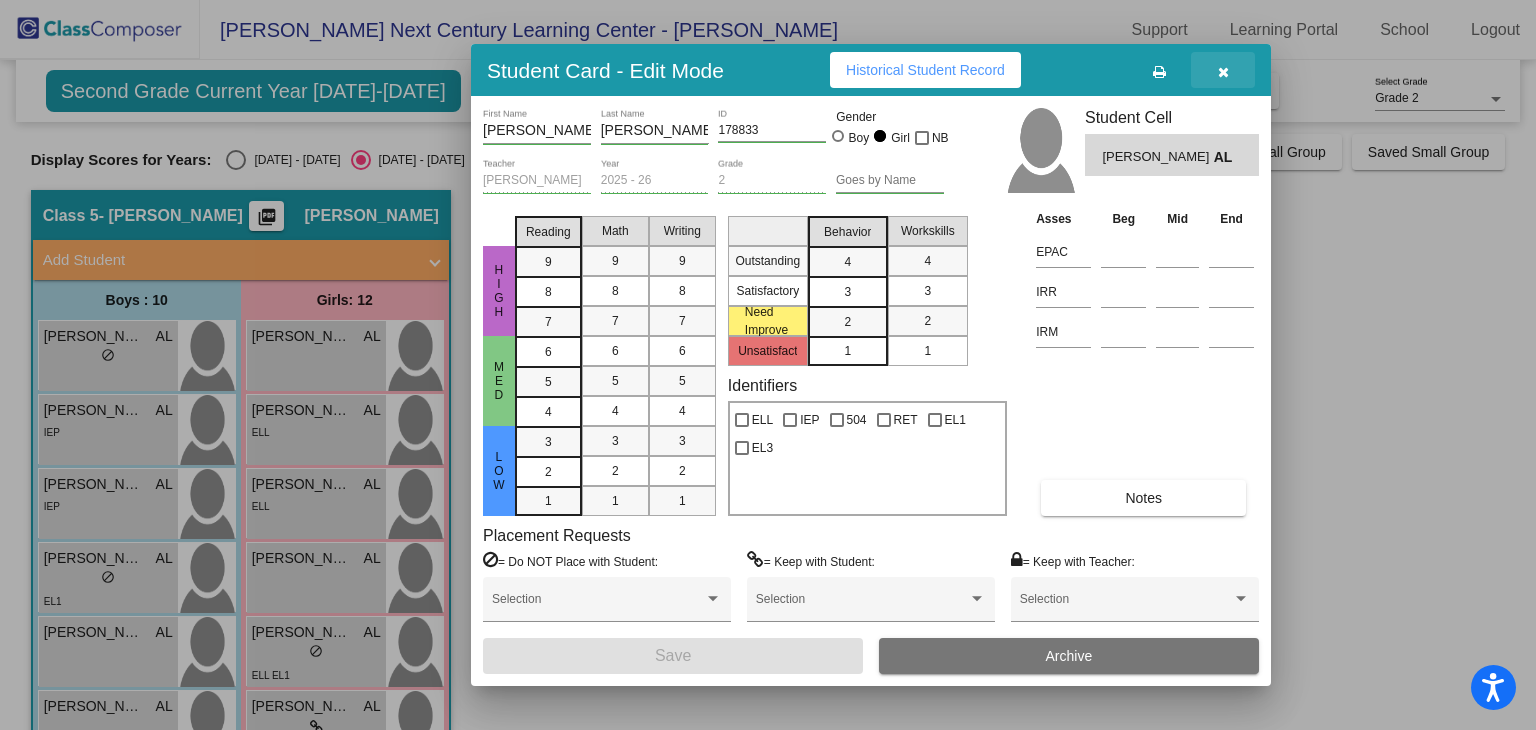 click at bounding box center [1223, 70] 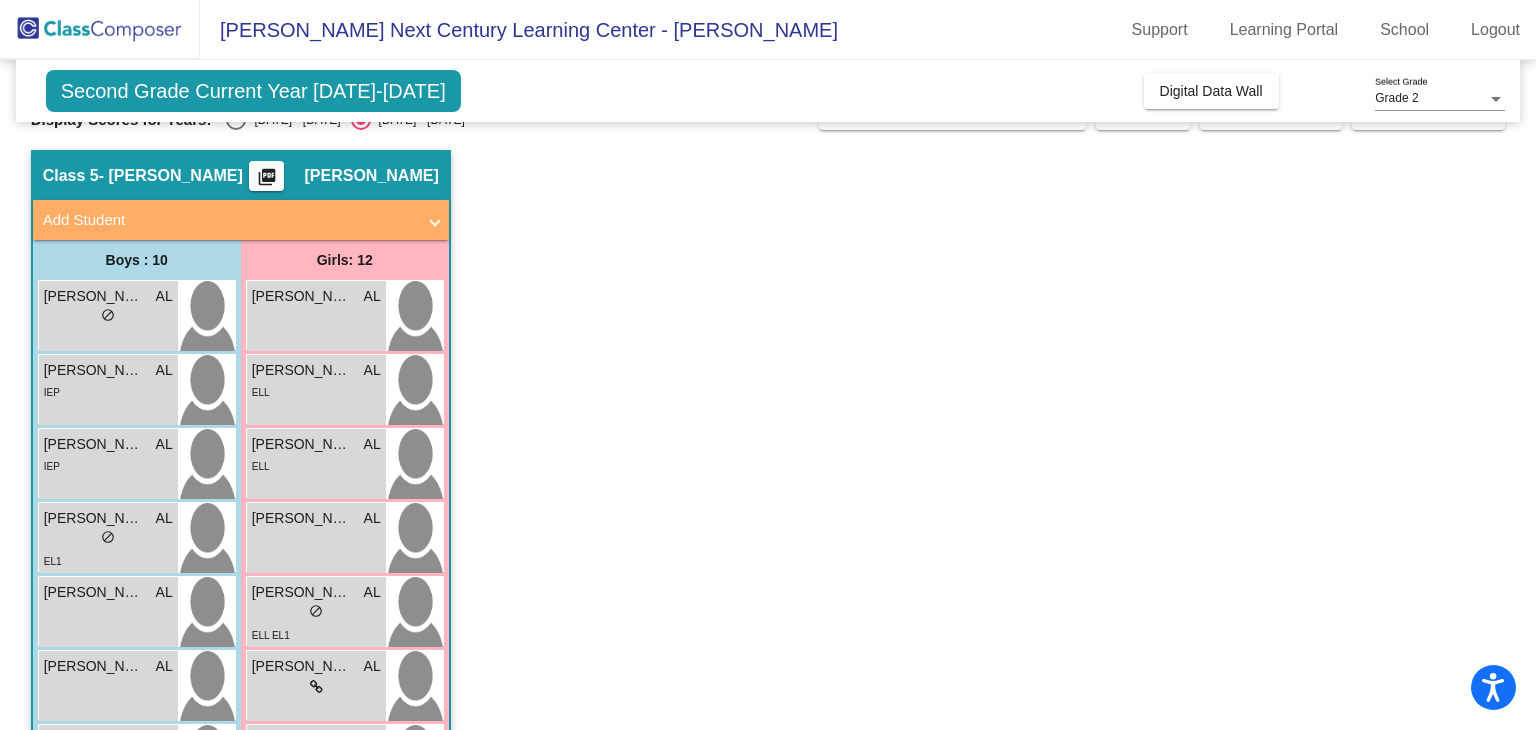 scroll, scrollTop: 0, scrollLeft: 0, axis: both 